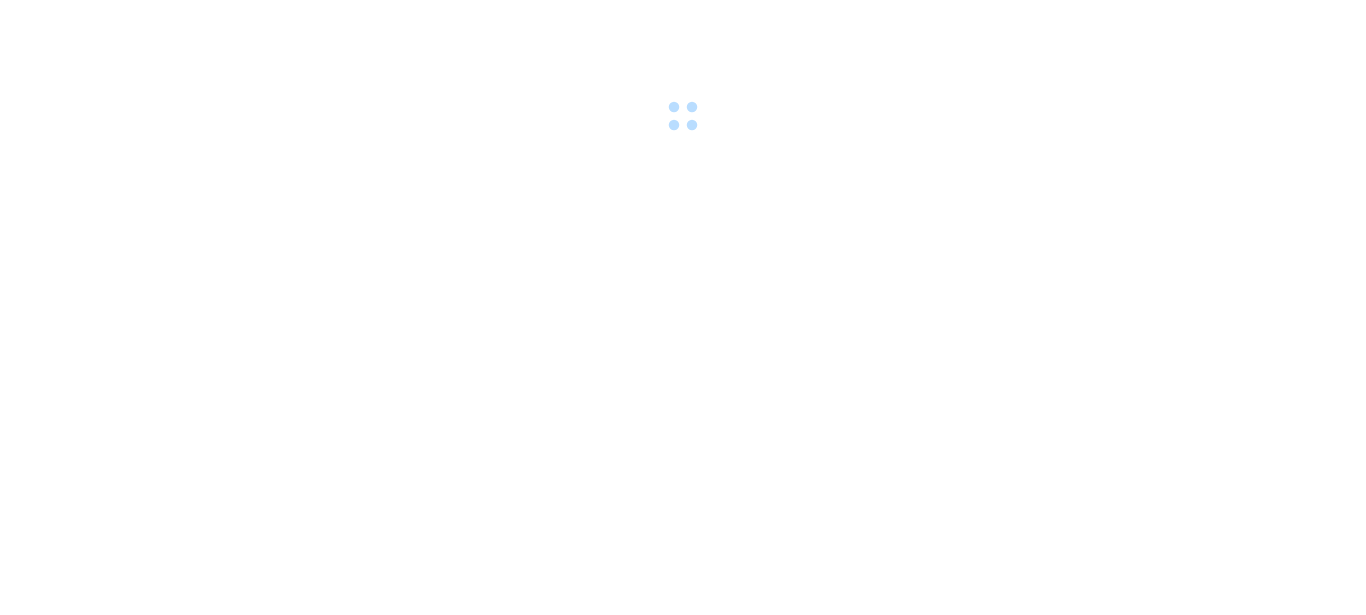 scroll, scrollTop: 0, scrollLeft: 0, axis: both 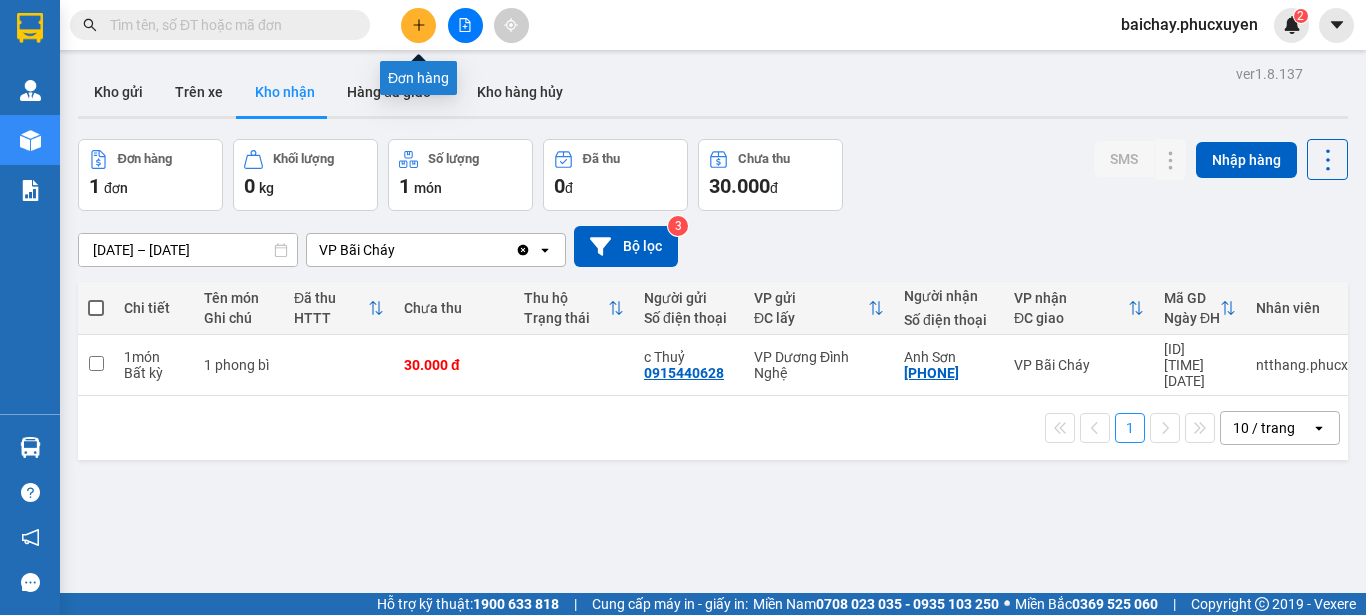 click 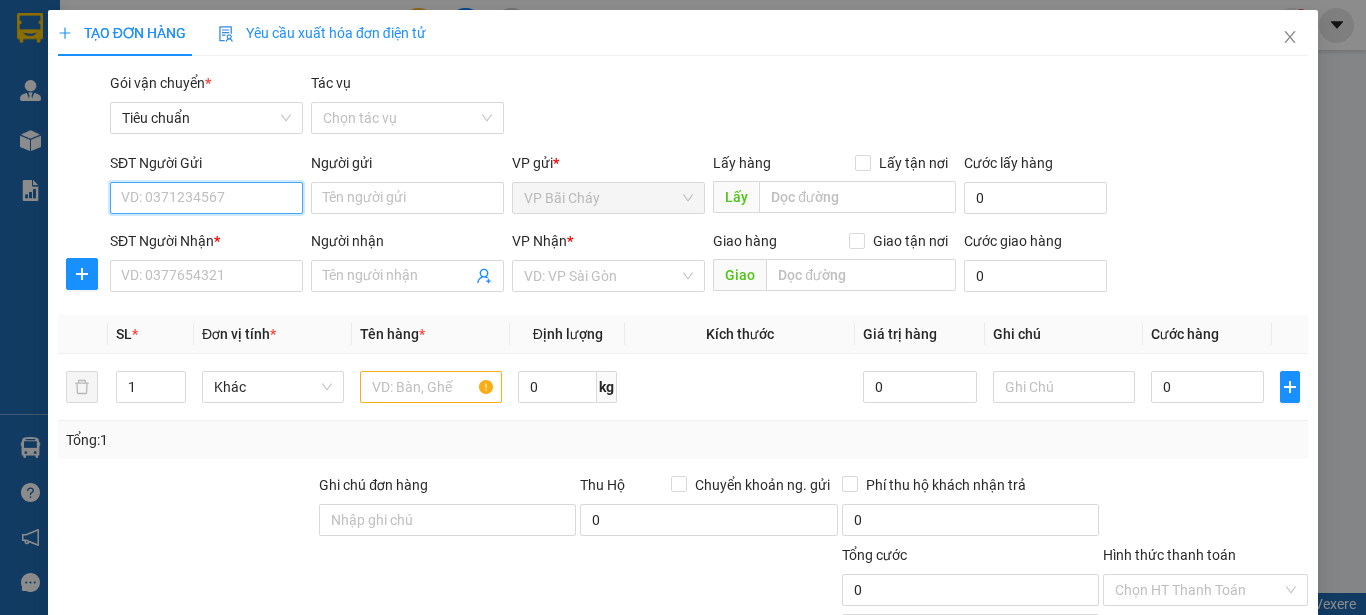 click on "SĐT Người Gửi" at bounding box center (206, 198) 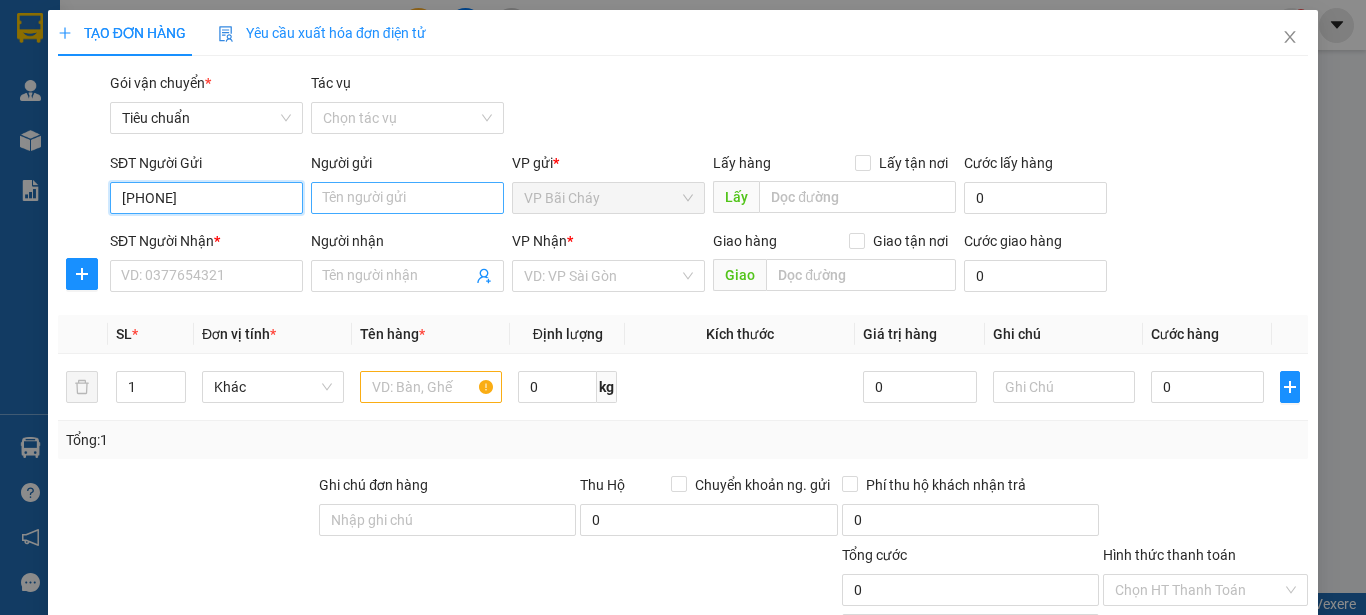type on "[PHONE]" 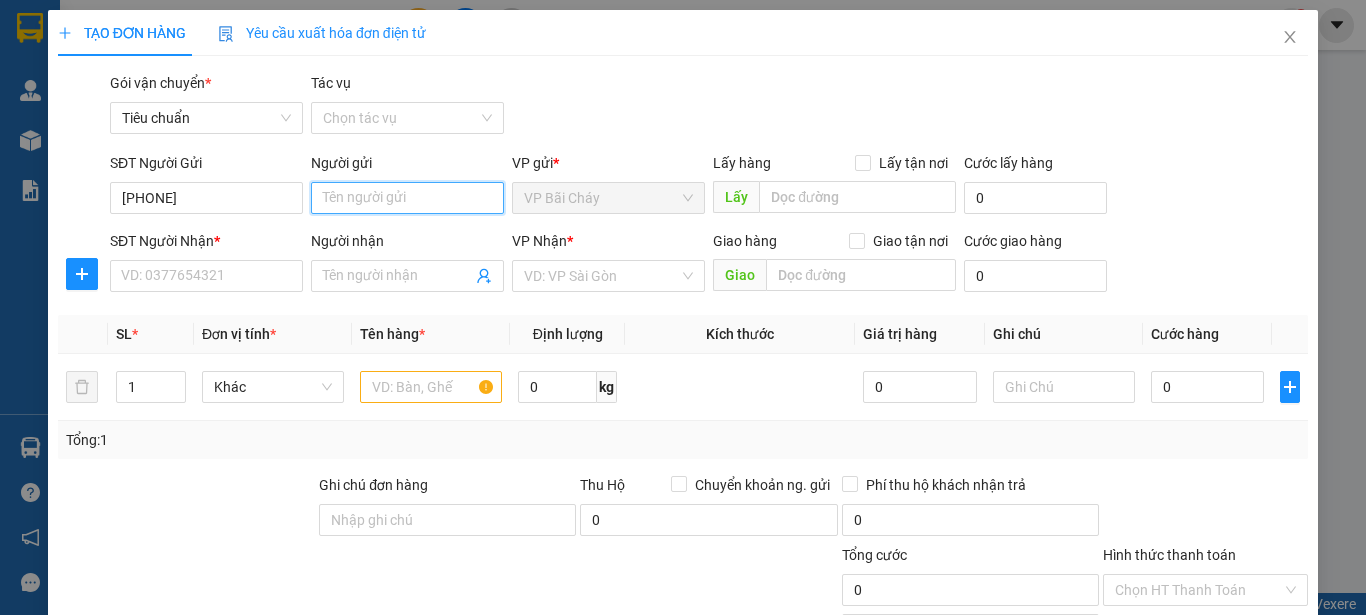 click on "Người gửi" at bounding box center [407, 198] 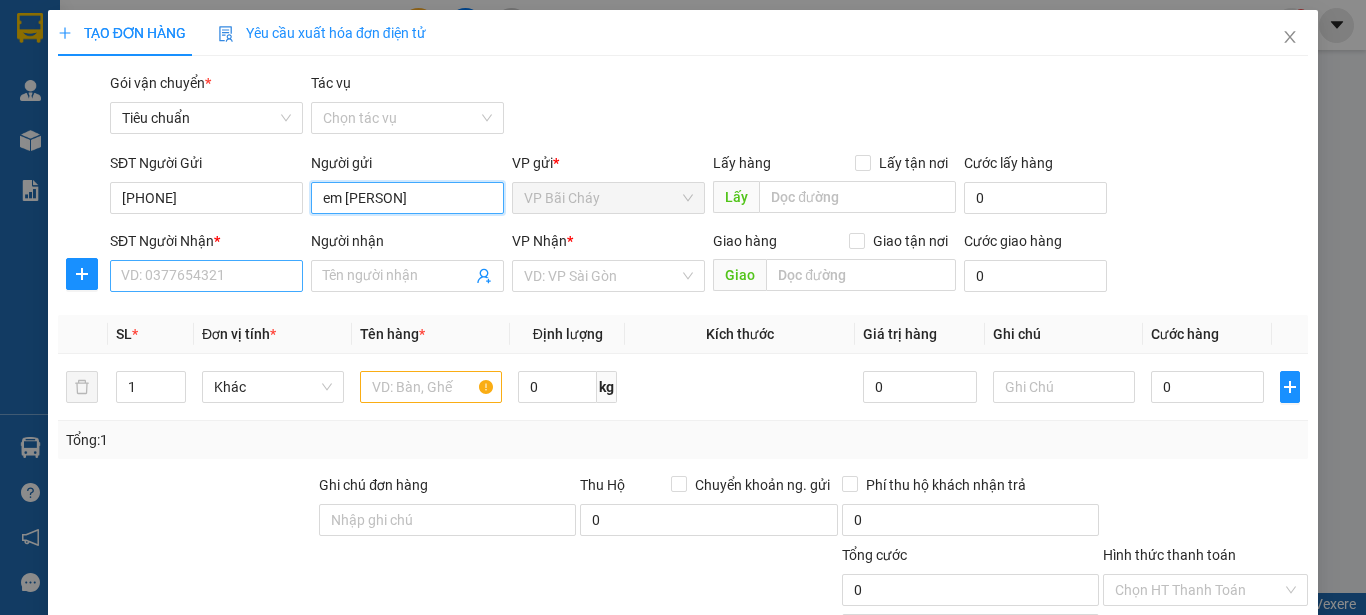 type on "em [PERSON]" 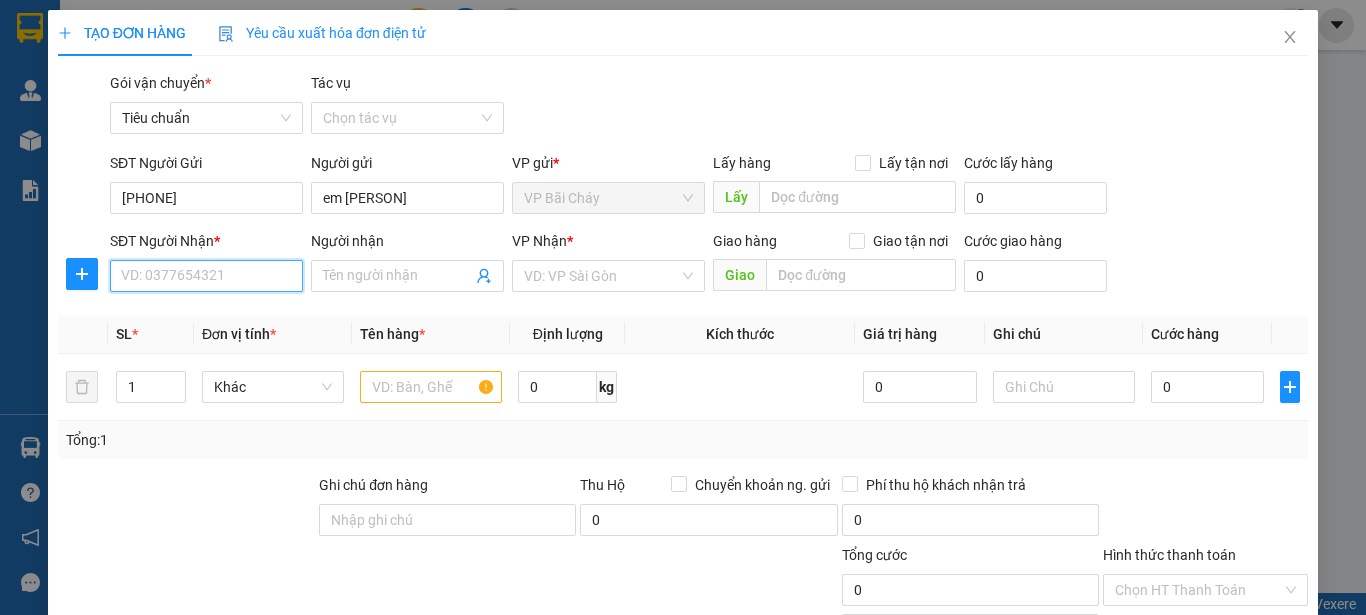 click on "SĐT Người Nhận  *" at bounding box center (206, 276) 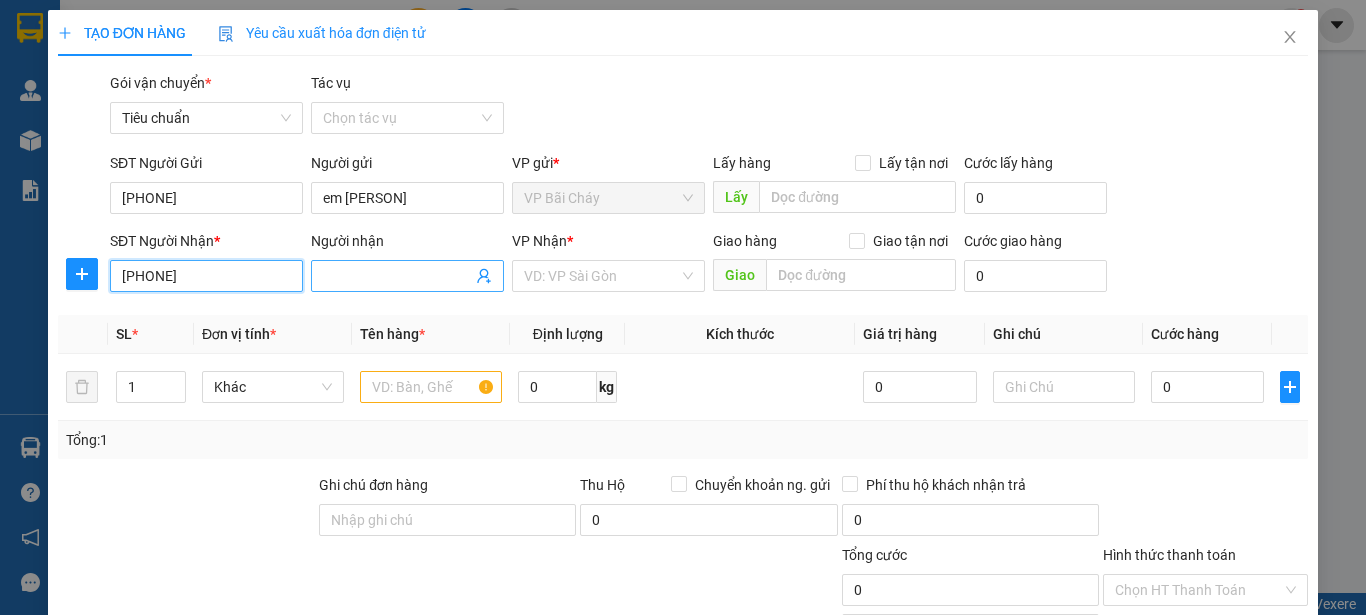 type on "[PHONE]" 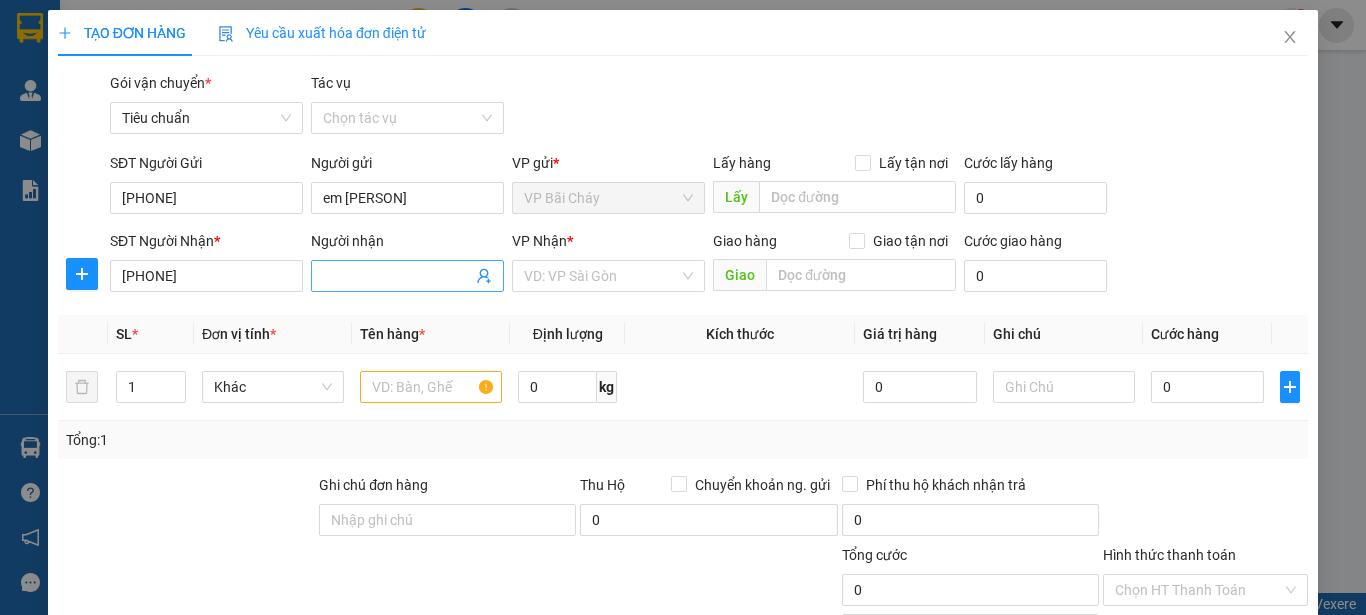 click on "Người nhận" at bounding box center [397, 276] 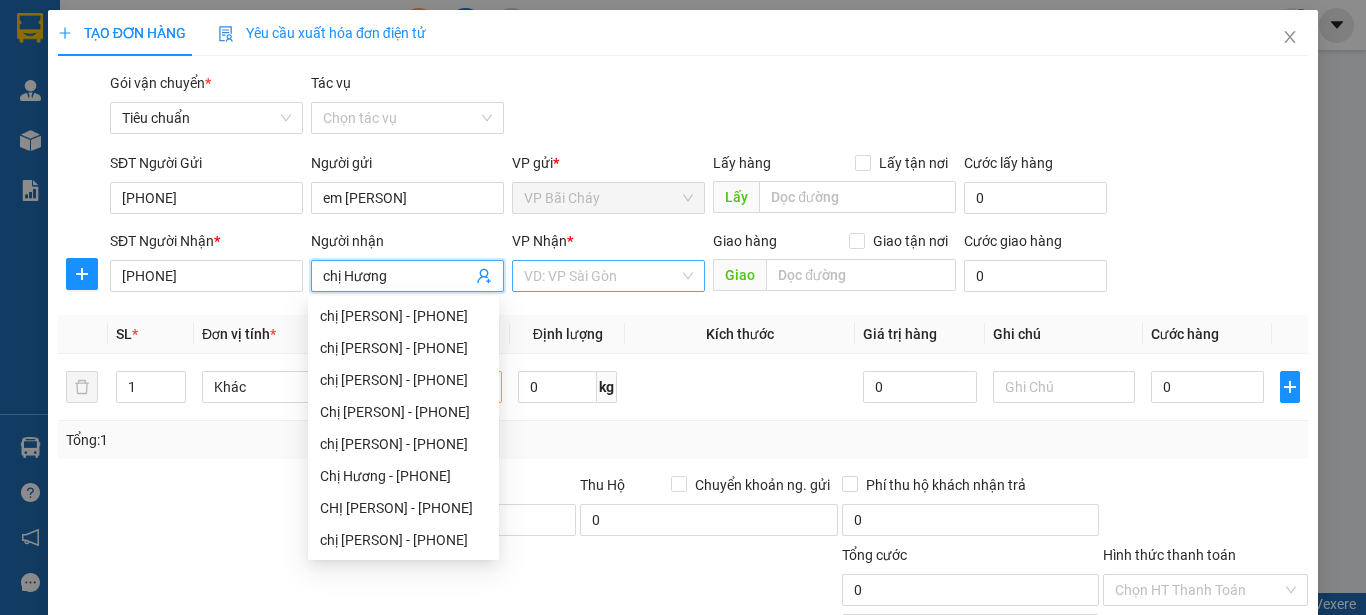 type on "chị Hương" 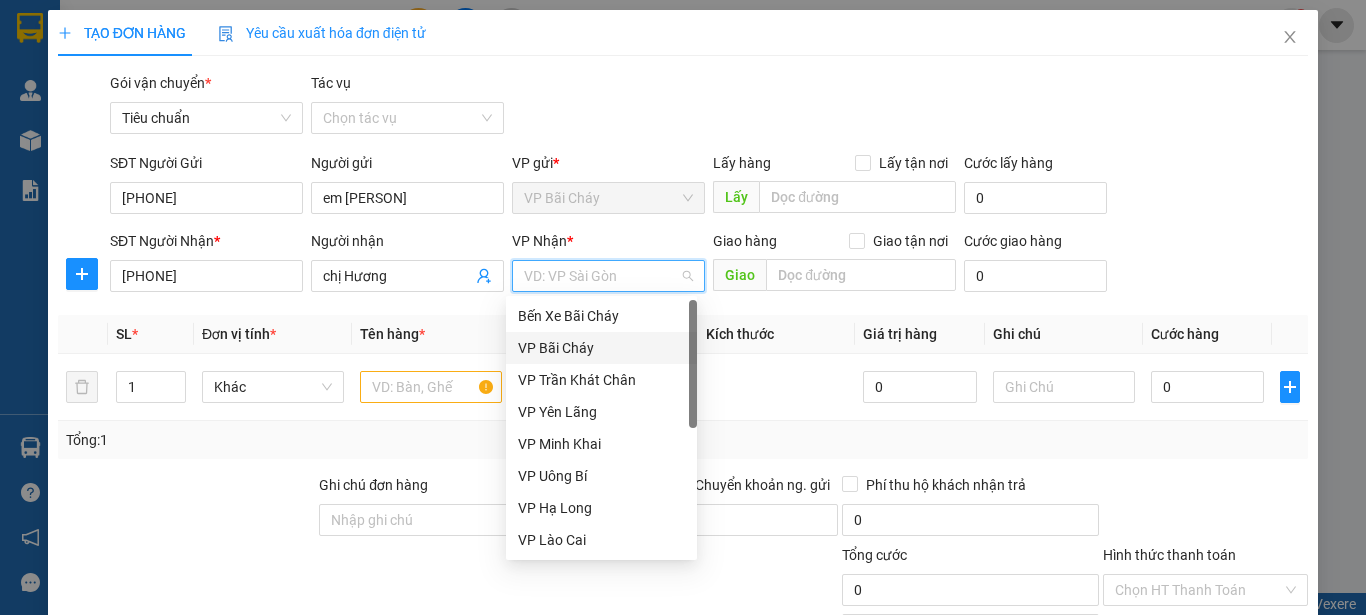 scroll, scrollTop: 320, scrollLeft: 0, axis: vertical 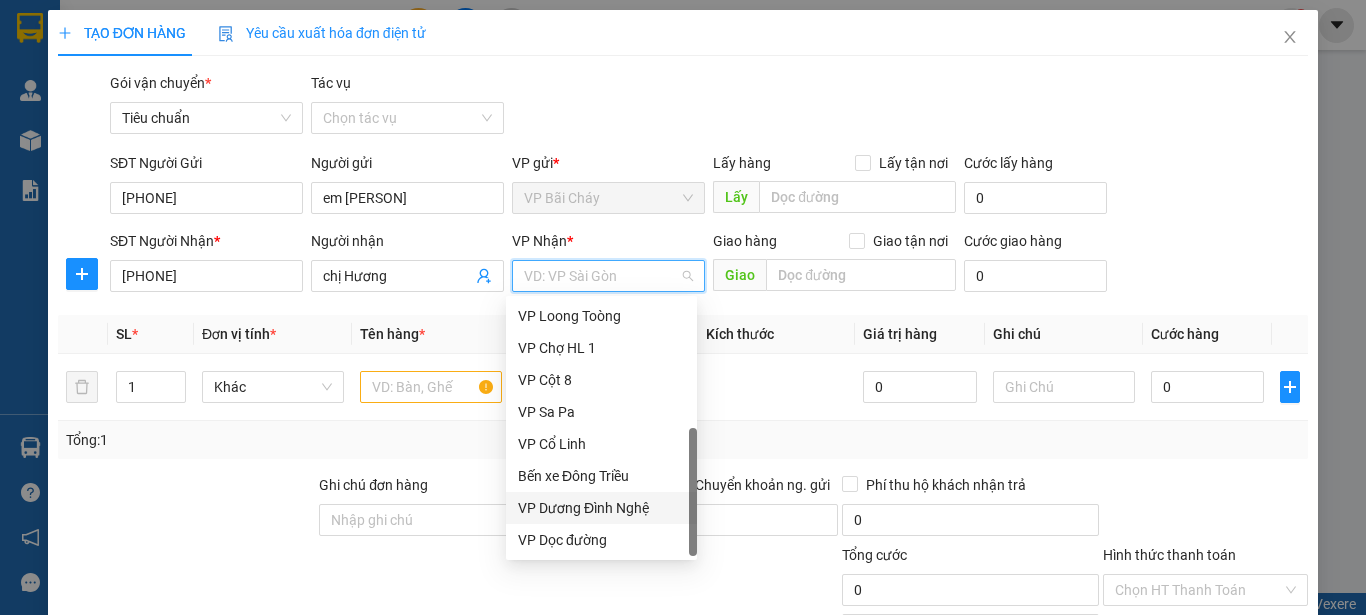 click on "VP Dương Đình Nghệ" at bounding box center (601, 508) 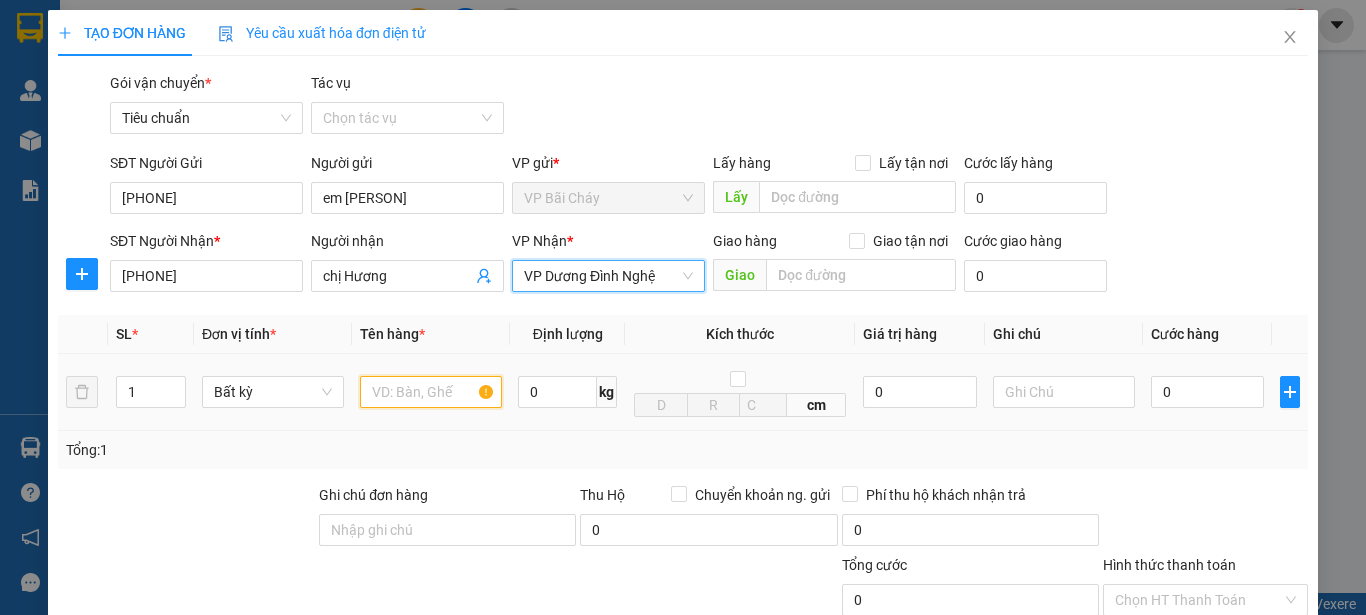 click at bounding box center (431, 392) 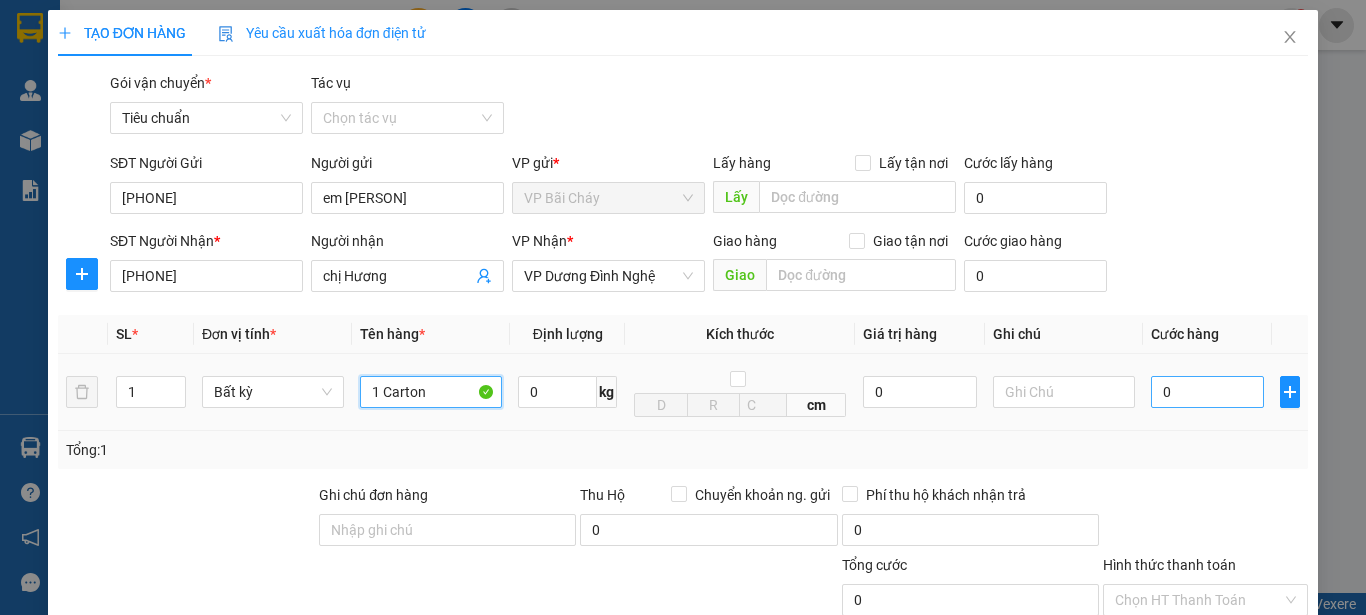 type on "1 Carton" 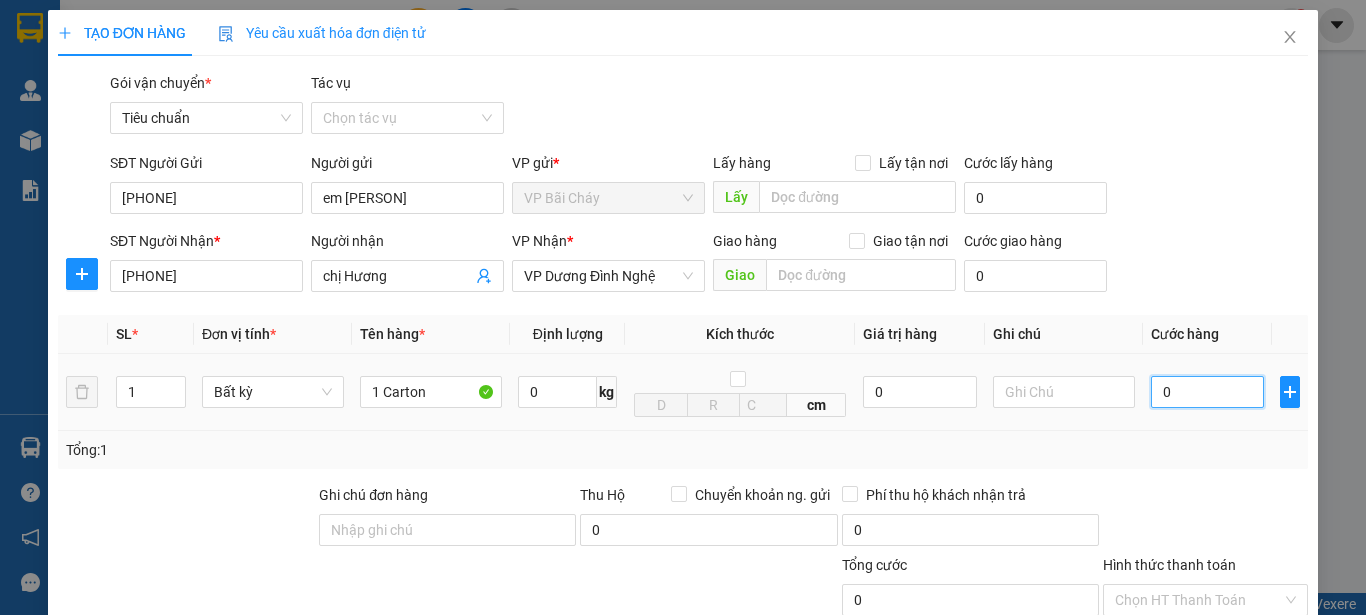 click on "0" at bounding box center [1207, 392] 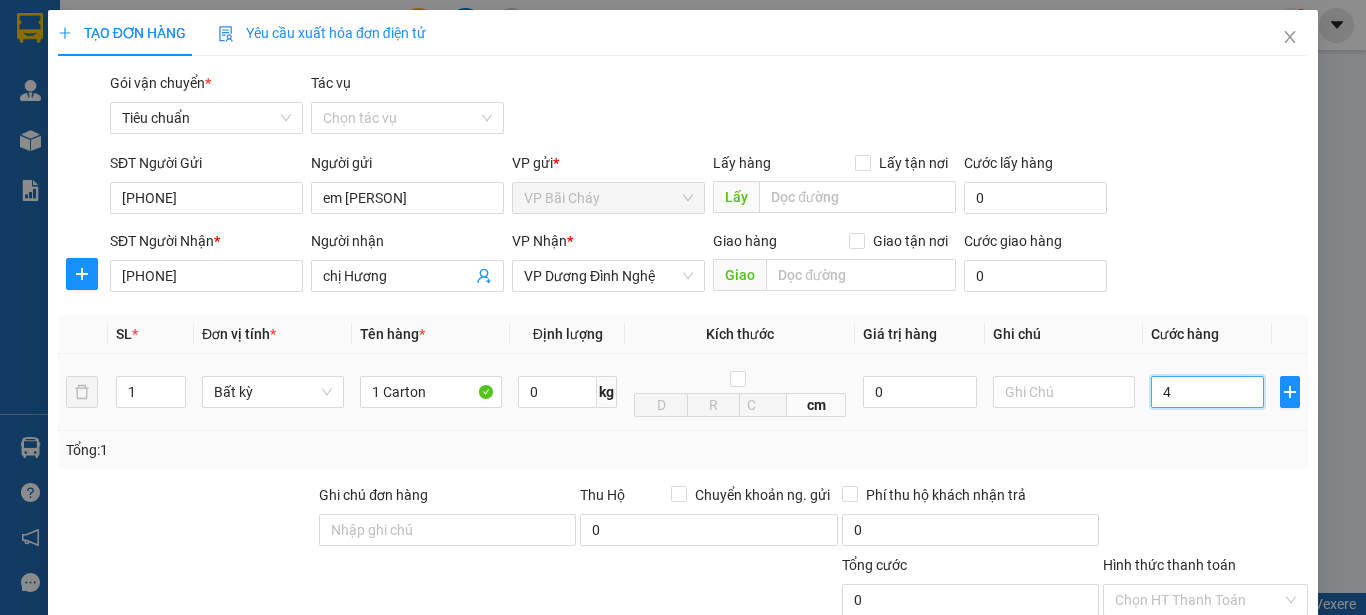 type on "4" 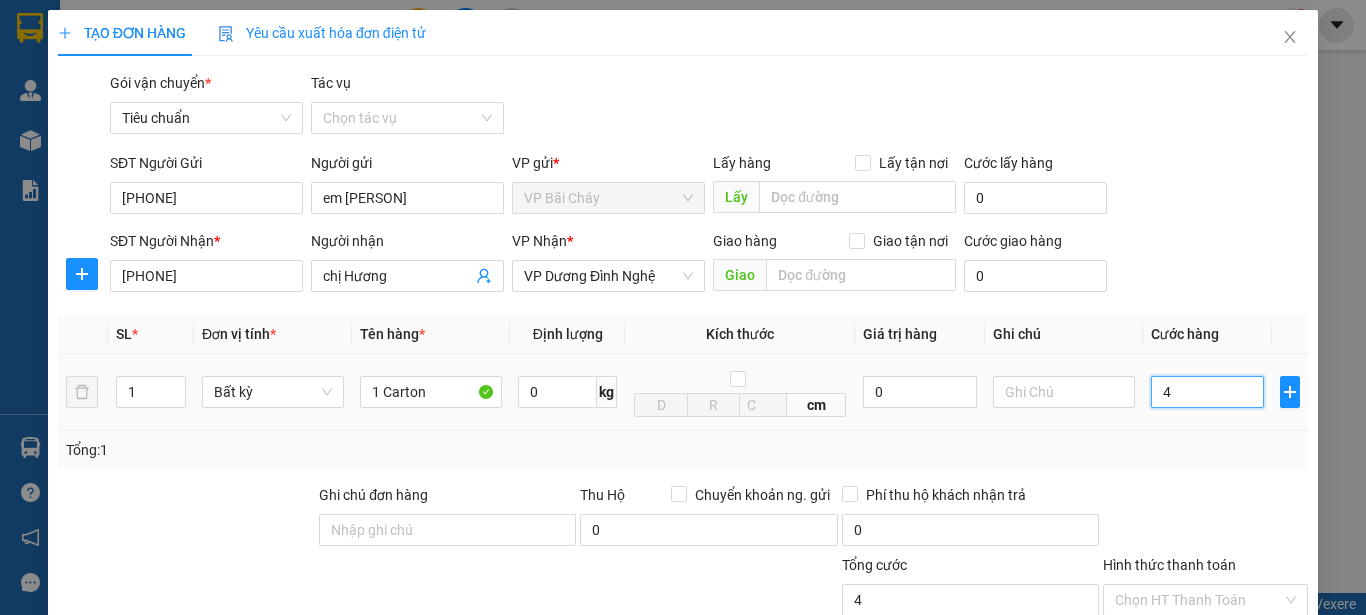 type on "40" 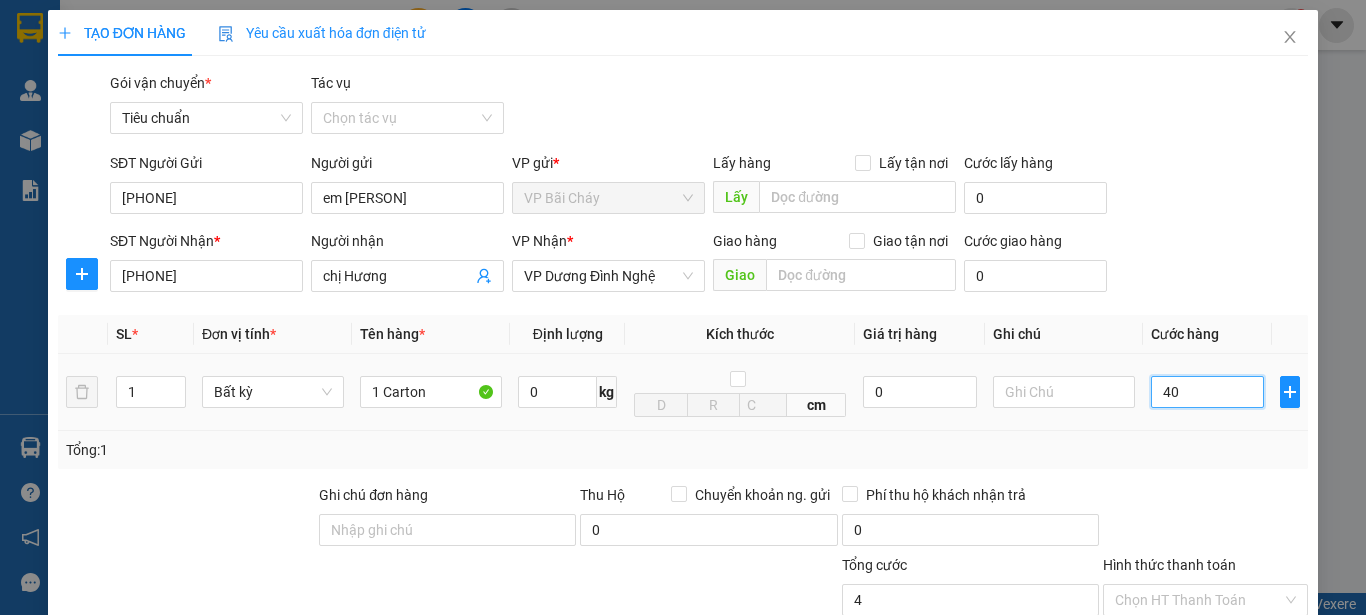 type on "40" 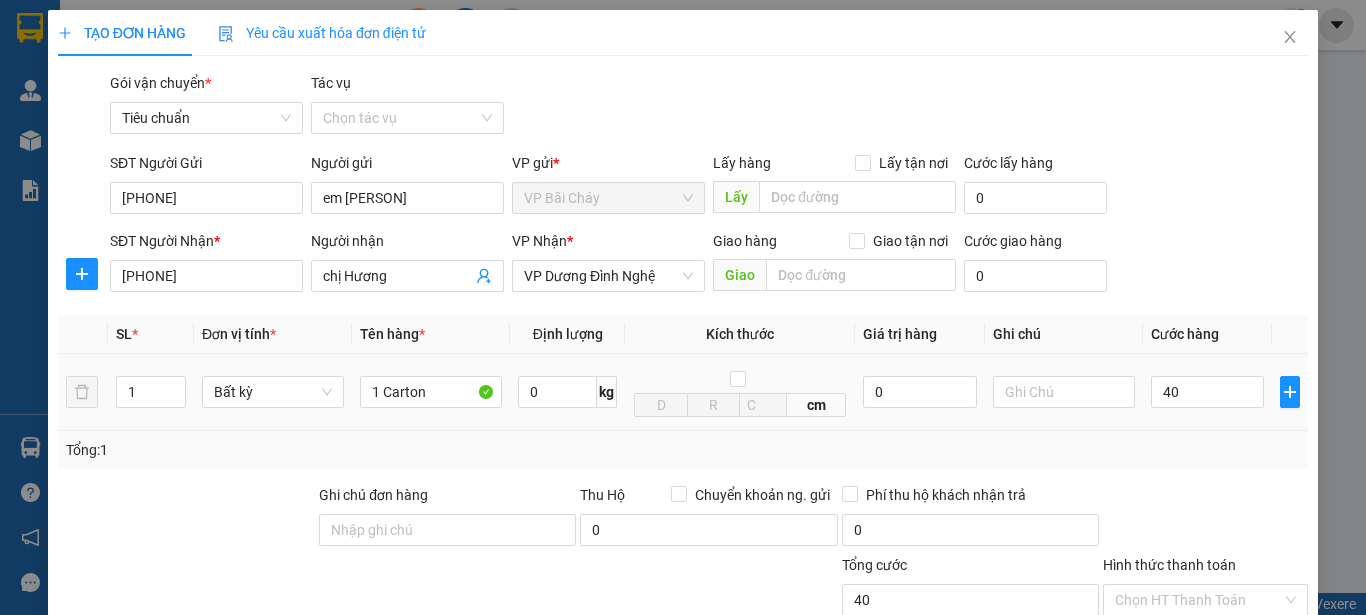type on "40.000" 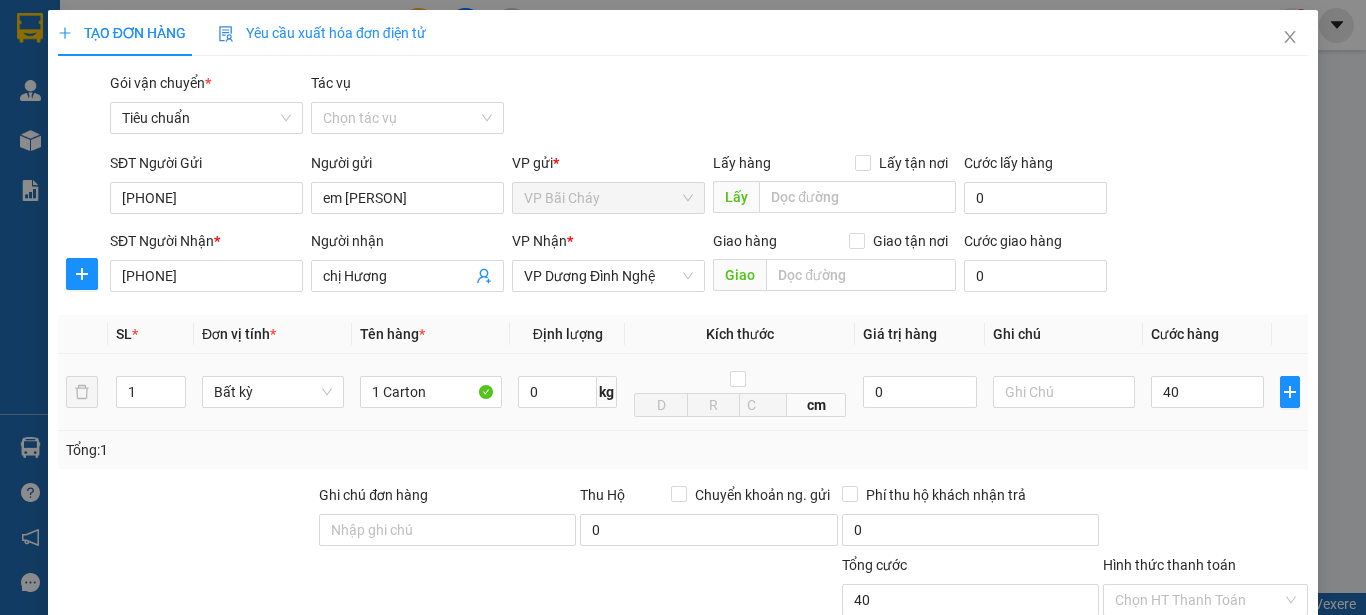type on "40.000" 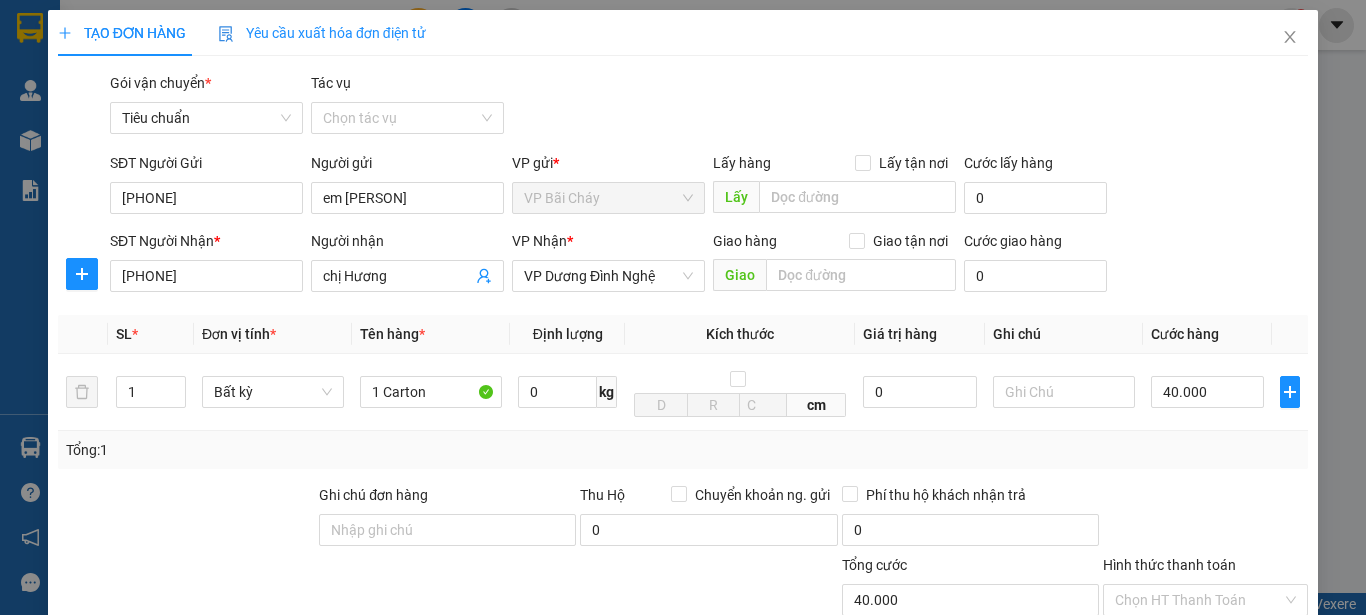 click on "Transit Pickup Surcharge Ids Transit Deliver Surcharge Ids Transit Deliver Surcharge Transit Deliver Surcharge Gói vận chuyển * Tiêu chuẩn Tác vụ Chọn tác vụ SĐT Người Gửi [PHONE] Người gửi em [PERSON] VP gửi * VP Bãi Cháy Lấy hàng Lấy tận nơi Lấy Cước lấy hàng [PRICE] SĐT Người Nhận * [PHONE] Người nhận chị [PERSON] VP Nhận * VP Dương Đình Nghệ Giao hàng Giao tận nơi Giao Cước giao hàng [PRICE] SL * Đơn vị tính * Tên hàng * Định lượng Kích thước Giá trị hàng Ghi chú Cước hàng [NUMBER] Bất kỳ [NUMBER] Carton [NUMBER] kg cm [PRICE] [PRICE] Tổng: [NUMBER] Ghi chú đơn hàng Thu Hộ Chuyển khoản ng. gửi [PRICE] Phí thu hộ khách nhận trả [PRICE] Tổng cước [PRICE] Hình thức thanh toán Chọn HT Thanh Toán Phụ thu [PRICE] VND Số tiền thu trước [PRICE] Chưa thanh toán [PRICE] Chọn HT Thanh Toán Ghi chú nội bộ nhà xe Chi phí nội bộ [PRICE] Lưu nháp Xóa Thông tin Lưu Lưu và In" at bounding box center (683, 442) 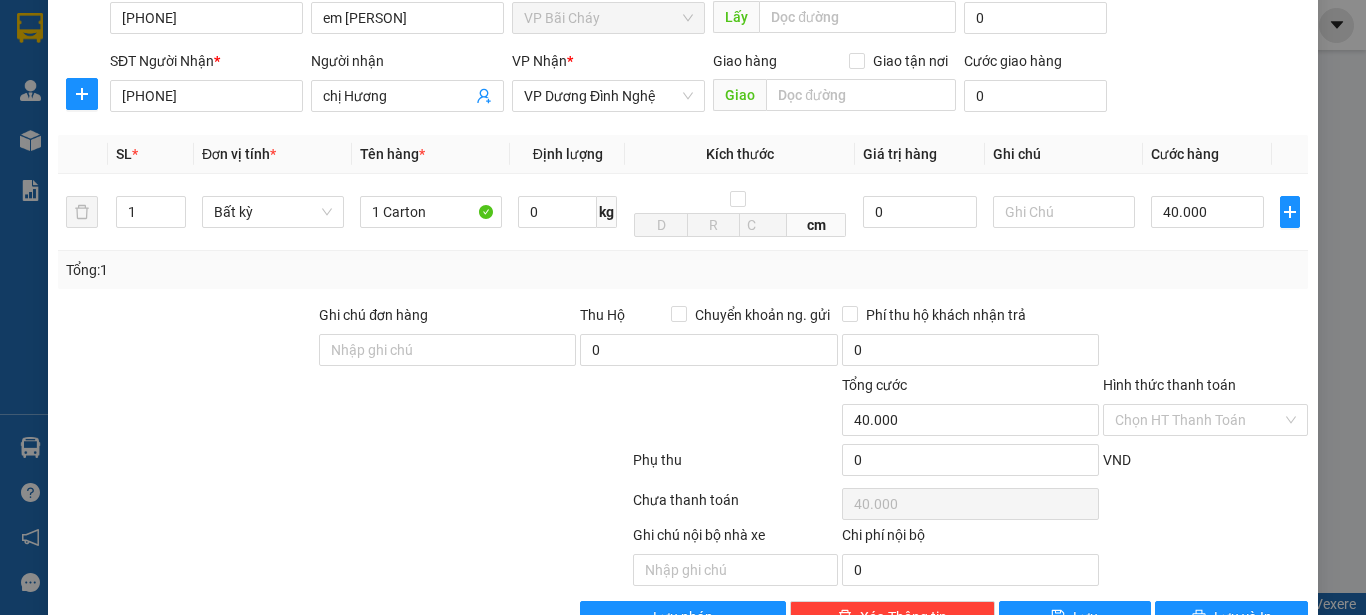scroll, scrollTop: 200, scrollLeft: 0, axis: vertical 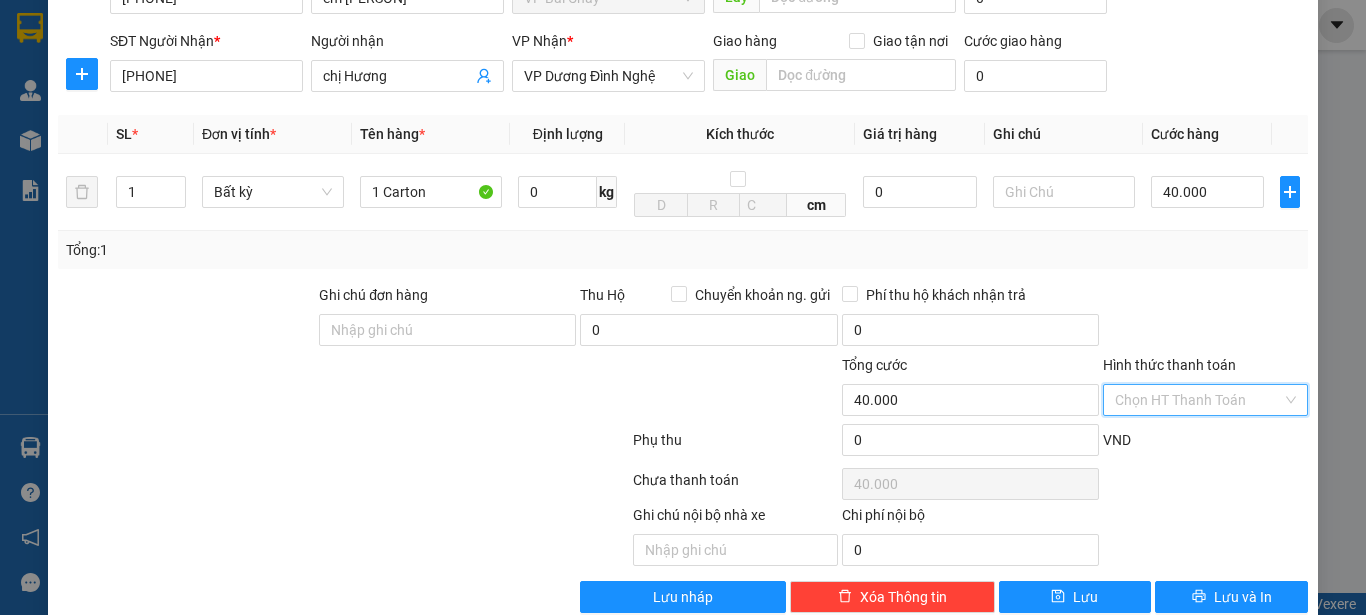 click on "Hình thức thanh toán" at bounding box center [1198, 400] 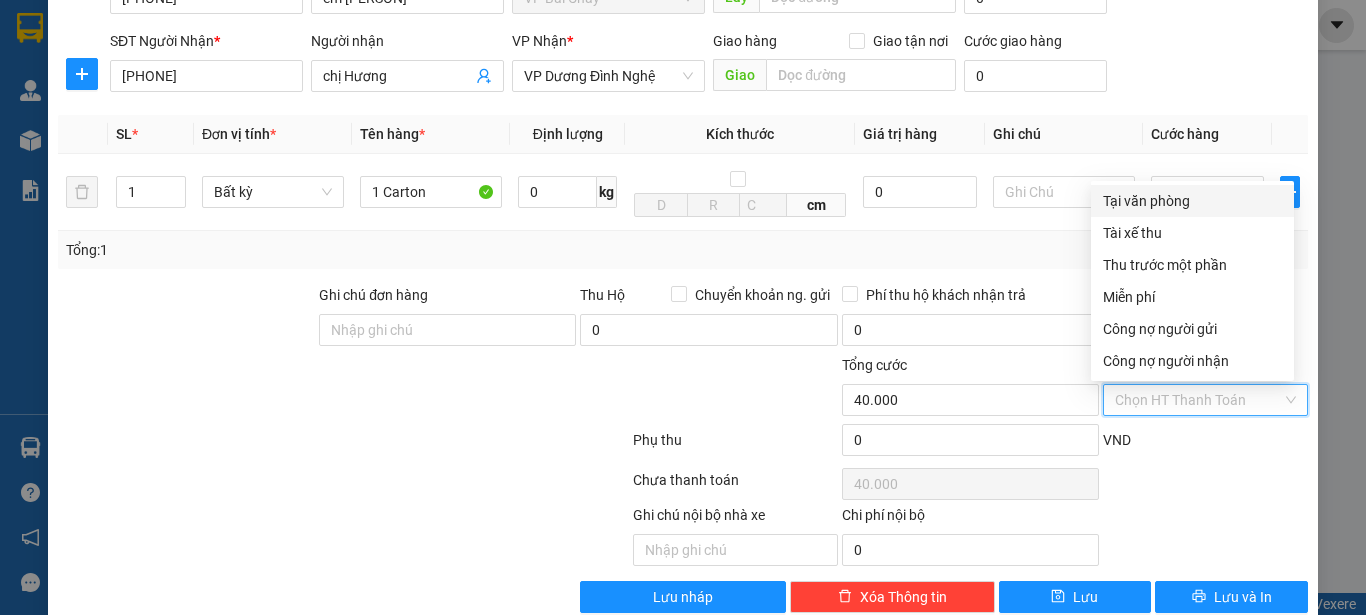 click on "Tại văn phòng" at bounding box center [1192, 201] 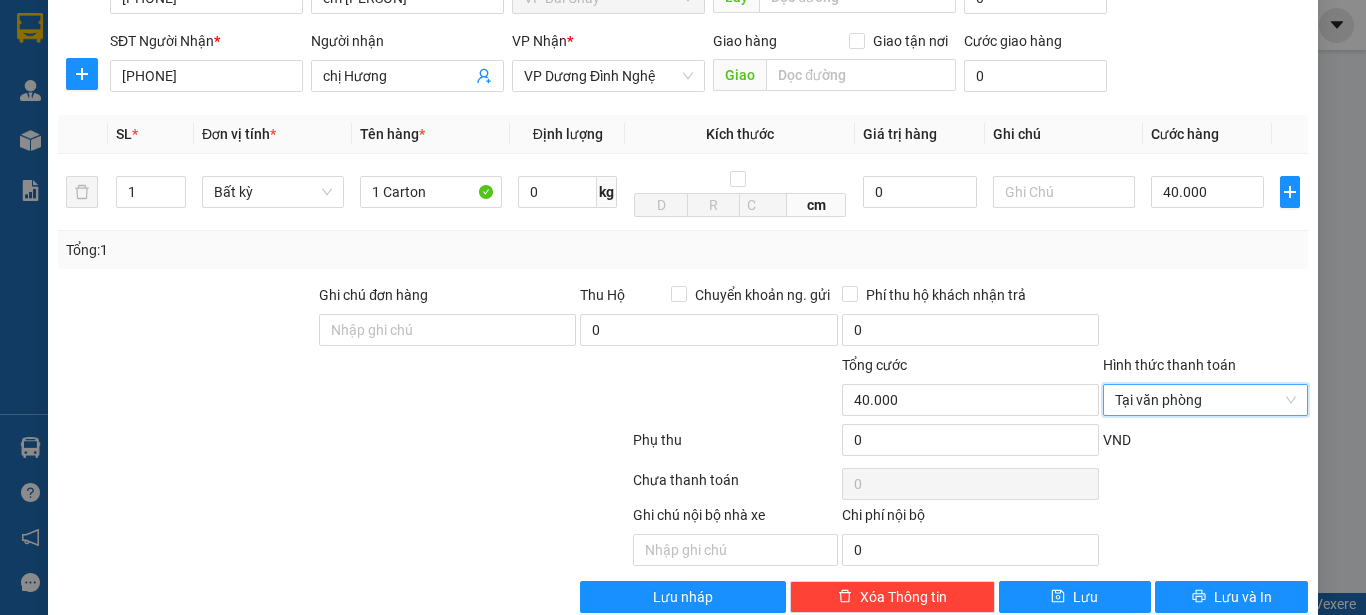 scroll, scrollTop: 100, scrollLeft: 0, axis: vertical 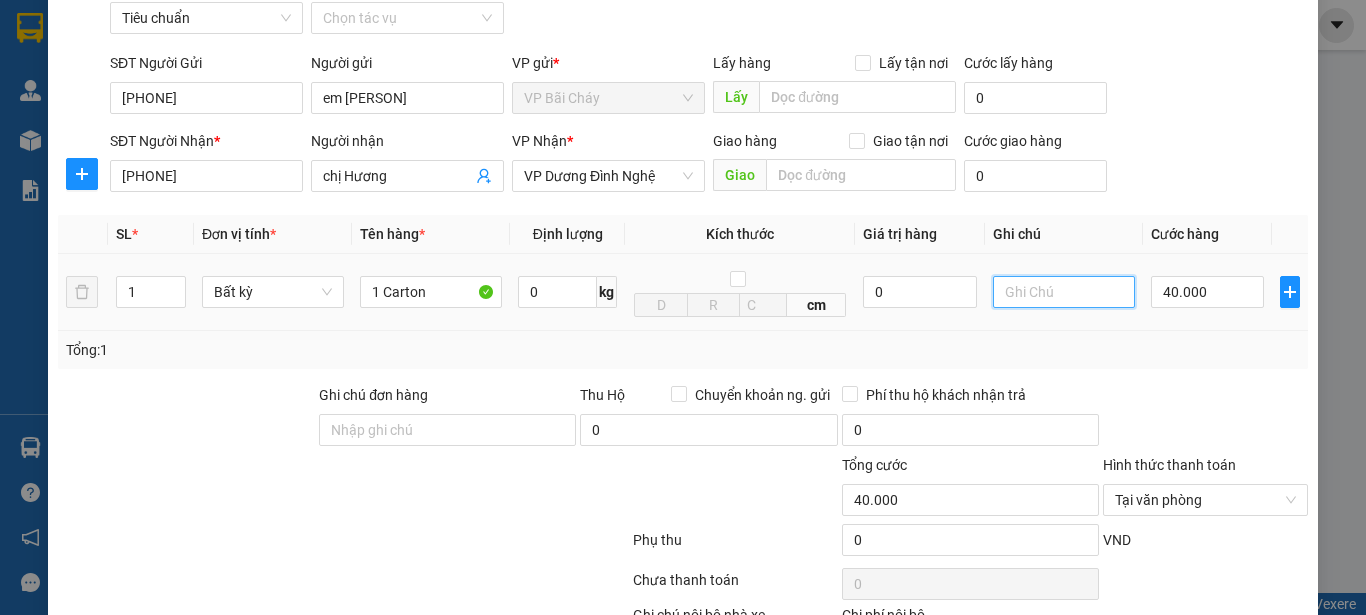 click at bounding box center [1064, 292] 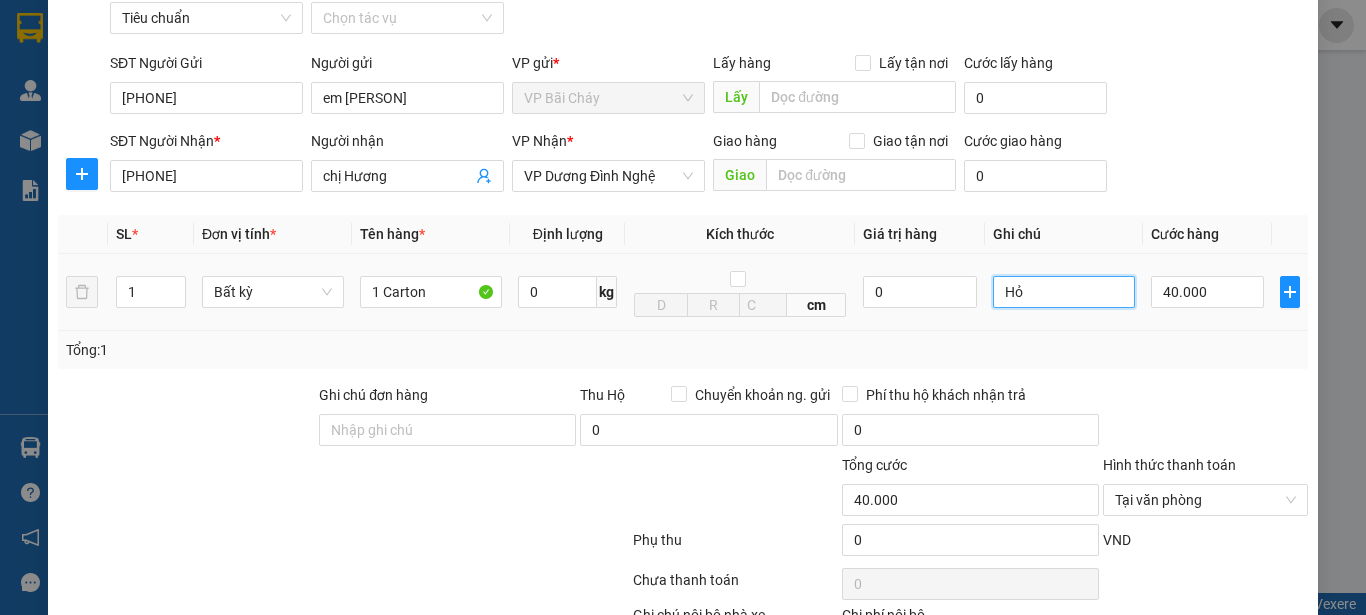 type on "H" 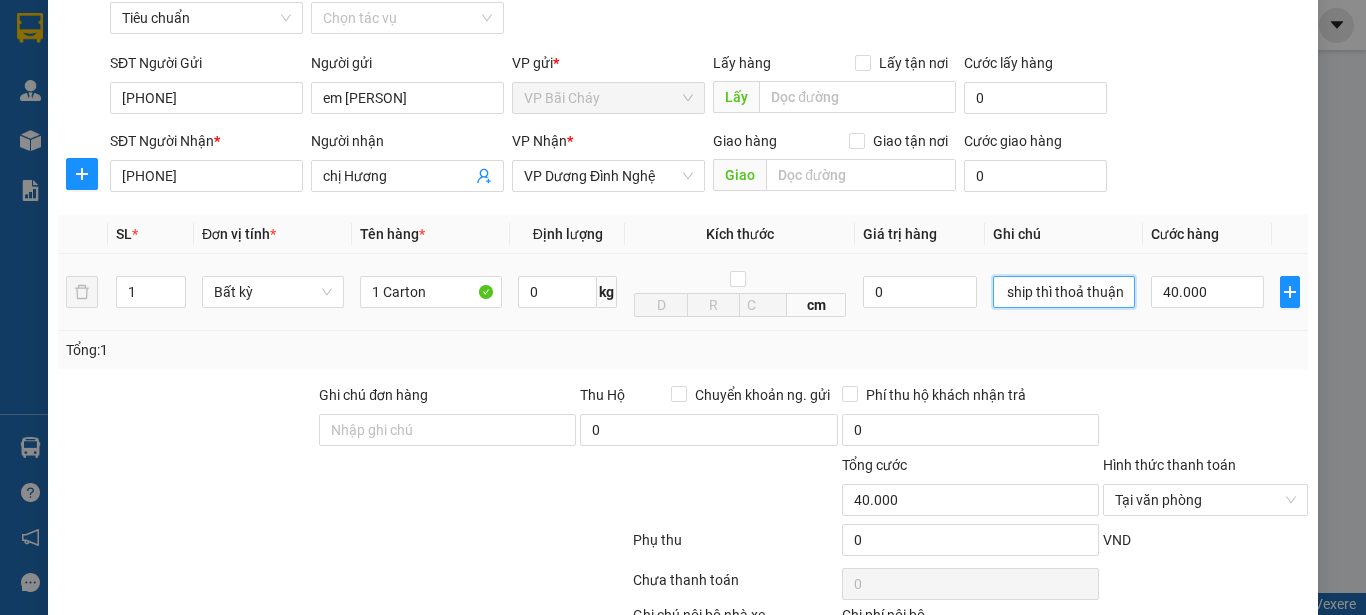 scroll, scrollTop: 0, scrollLeft: 67, axis: horizontal 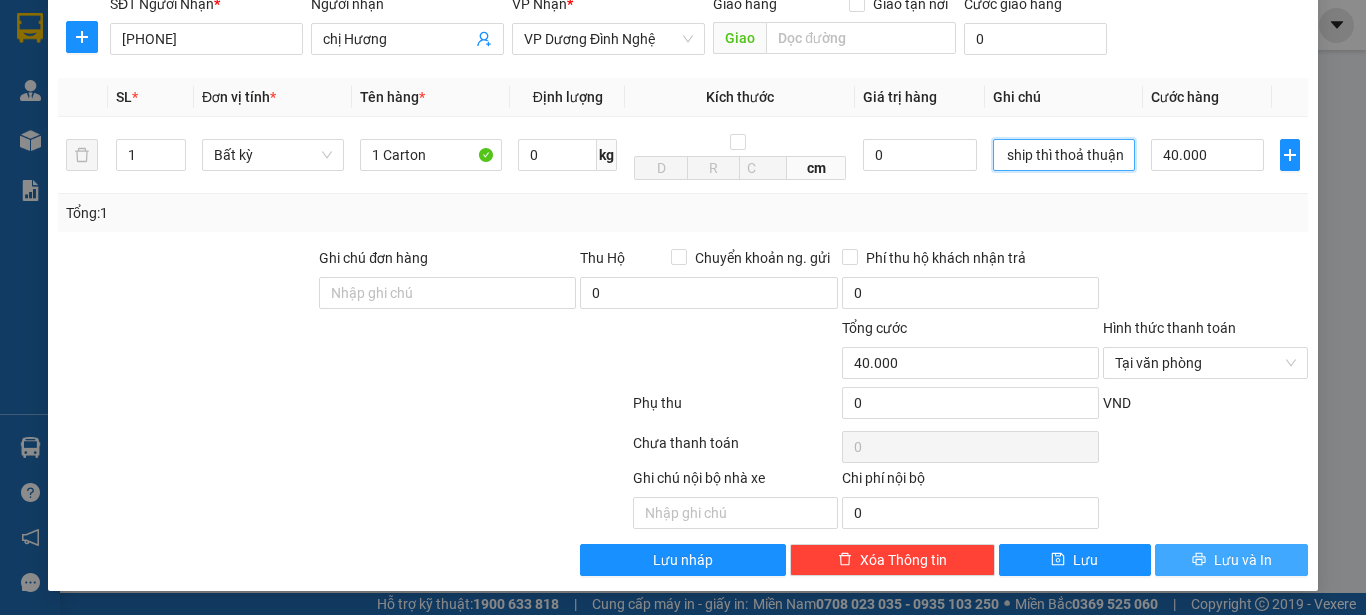 type on "Khách cần ship thì thoả thuận" 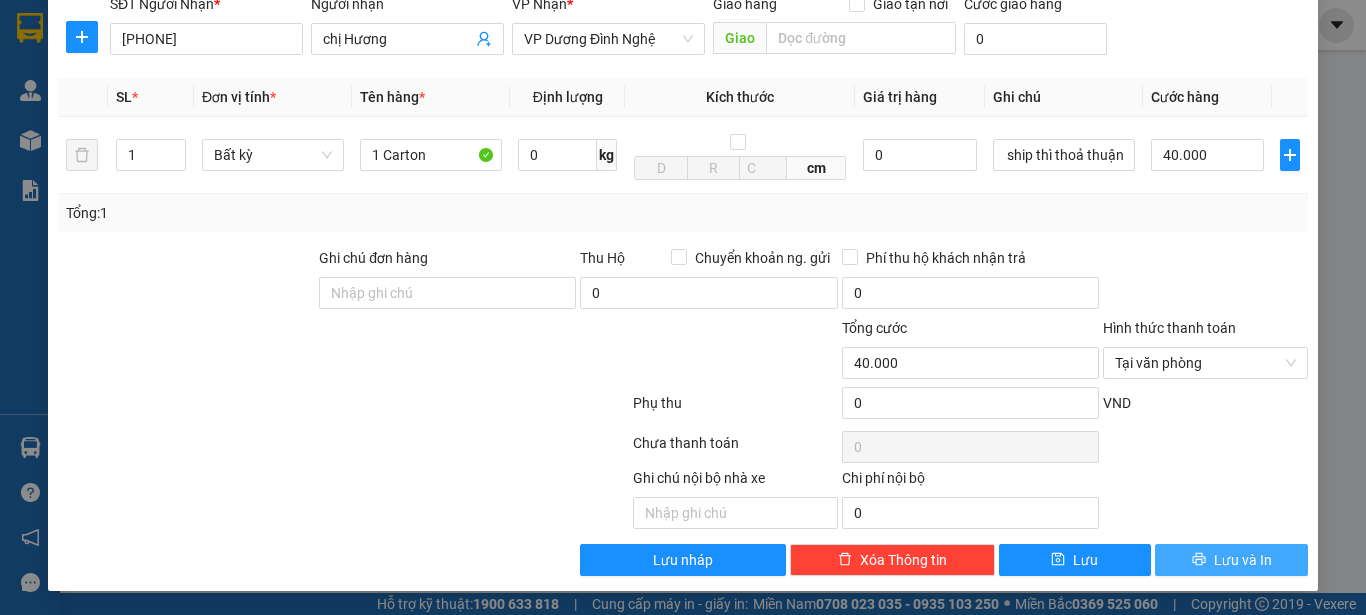 click on "Lưu và In" at bounding box center (1243, 560) 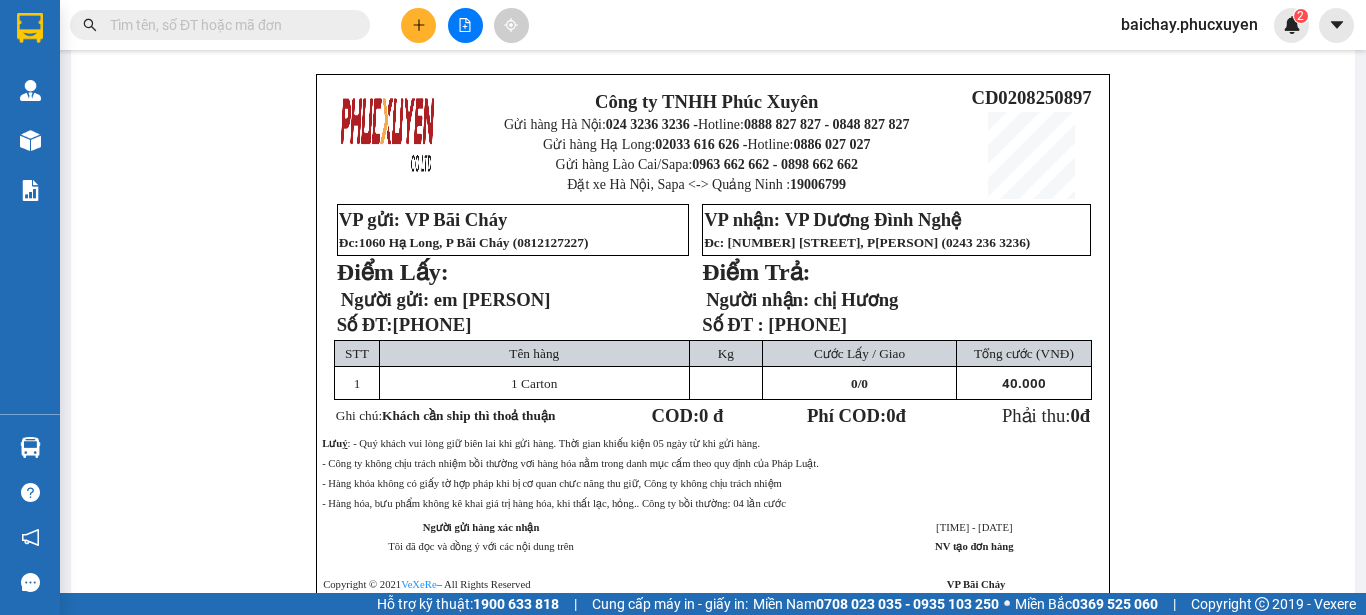 scroll, scrollTop: 0, scrollLeft: 0, axis: both 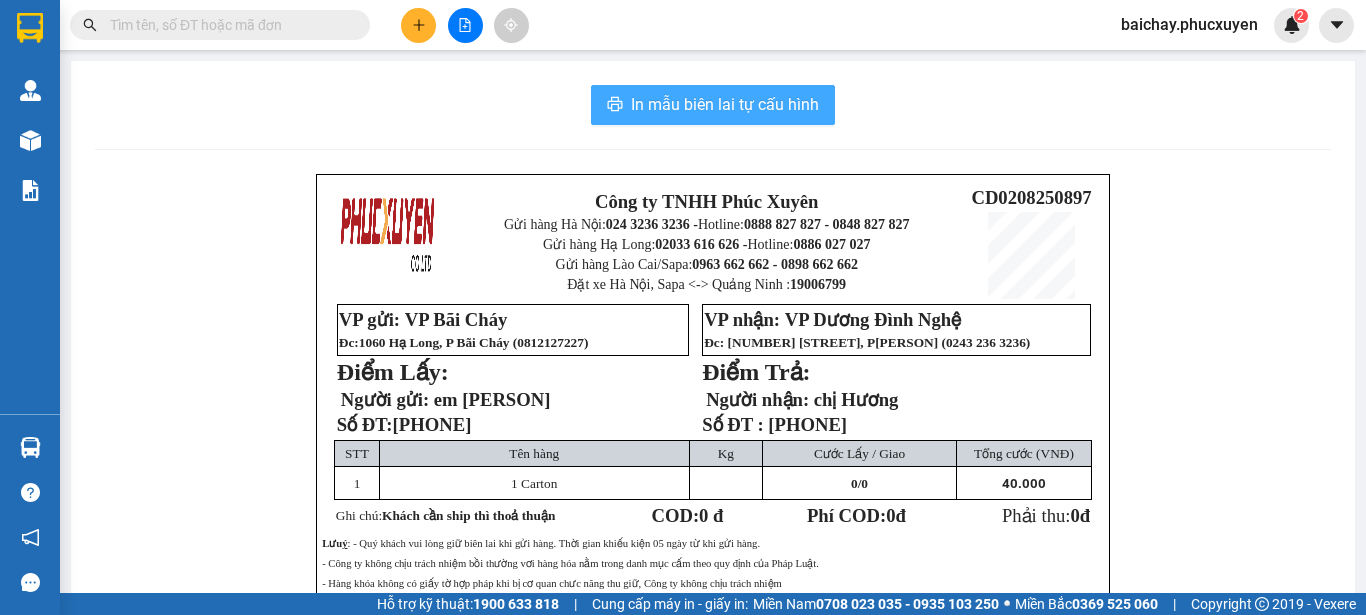 click on "In mẫu biên lai tự cấu hình" at bounding box center [725, 104] 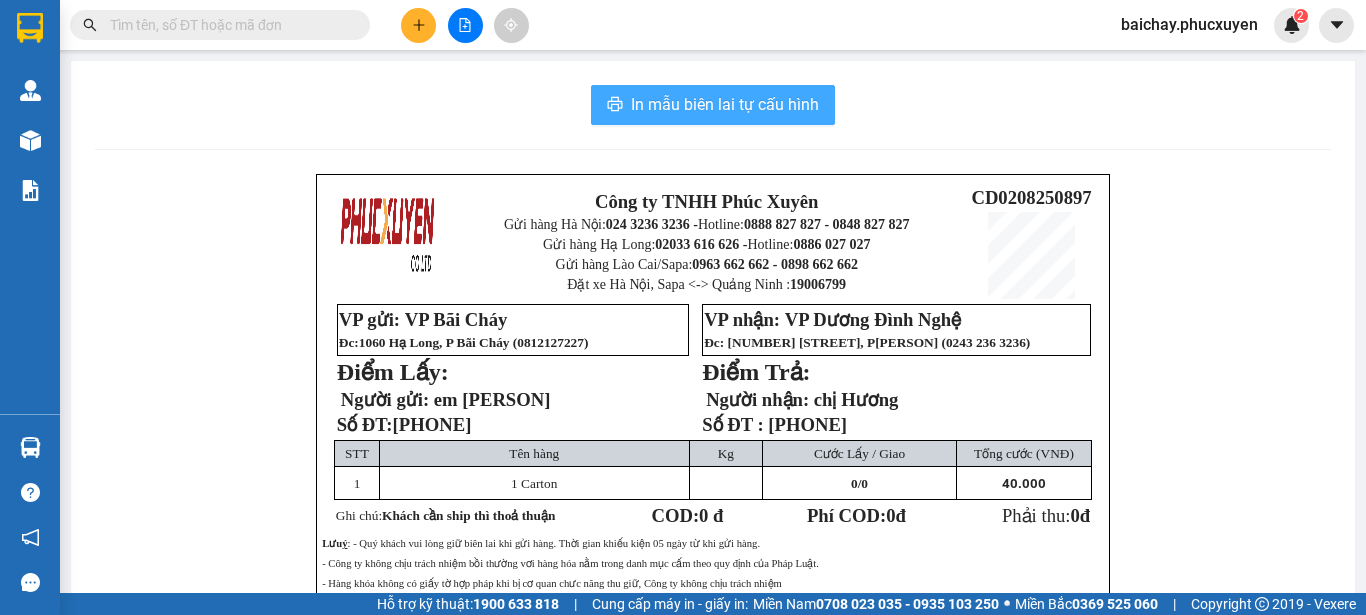 scroll, scrollTop: 0, scrollLeft: 0, axis: both 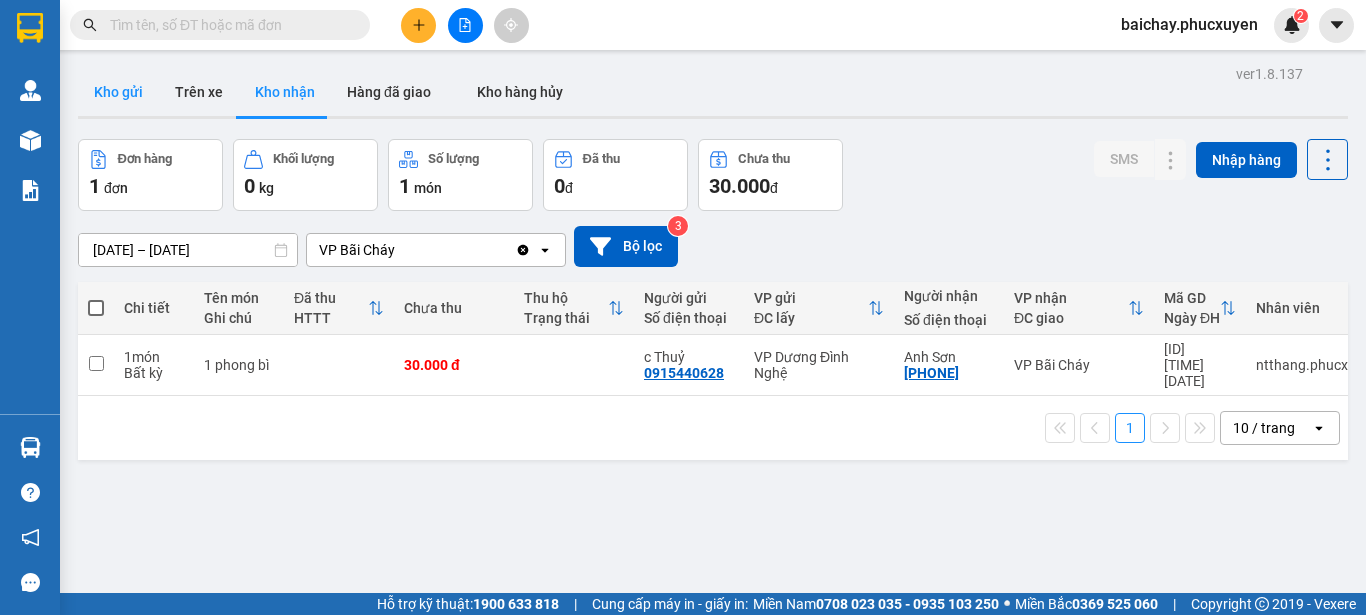 click on "Kho gửi" at bounding box center [118, 92] 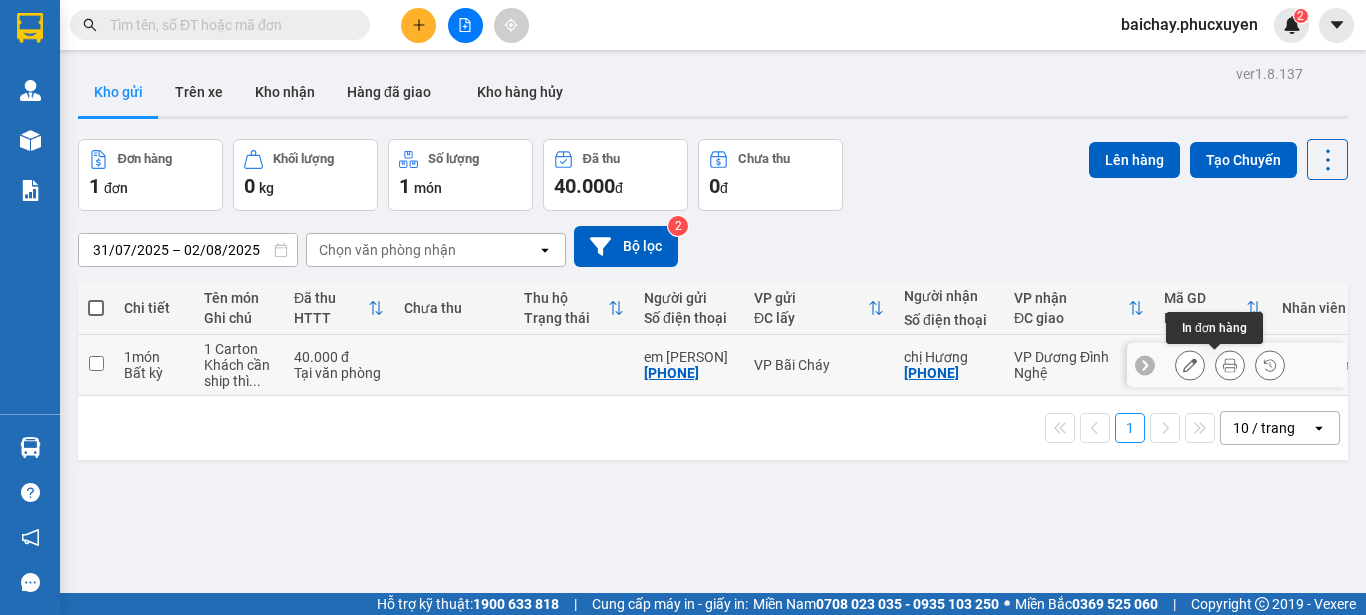 click 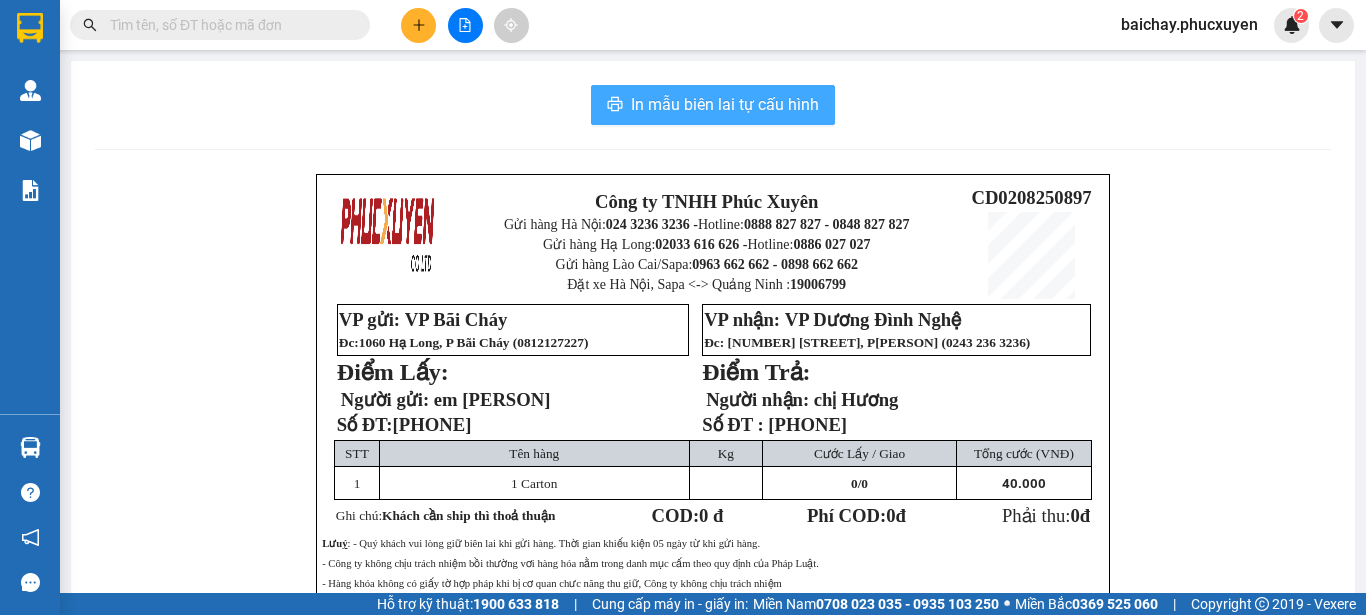 click on "In mẫu biên lai tự cấu hình" at bounding box center (725, 104) 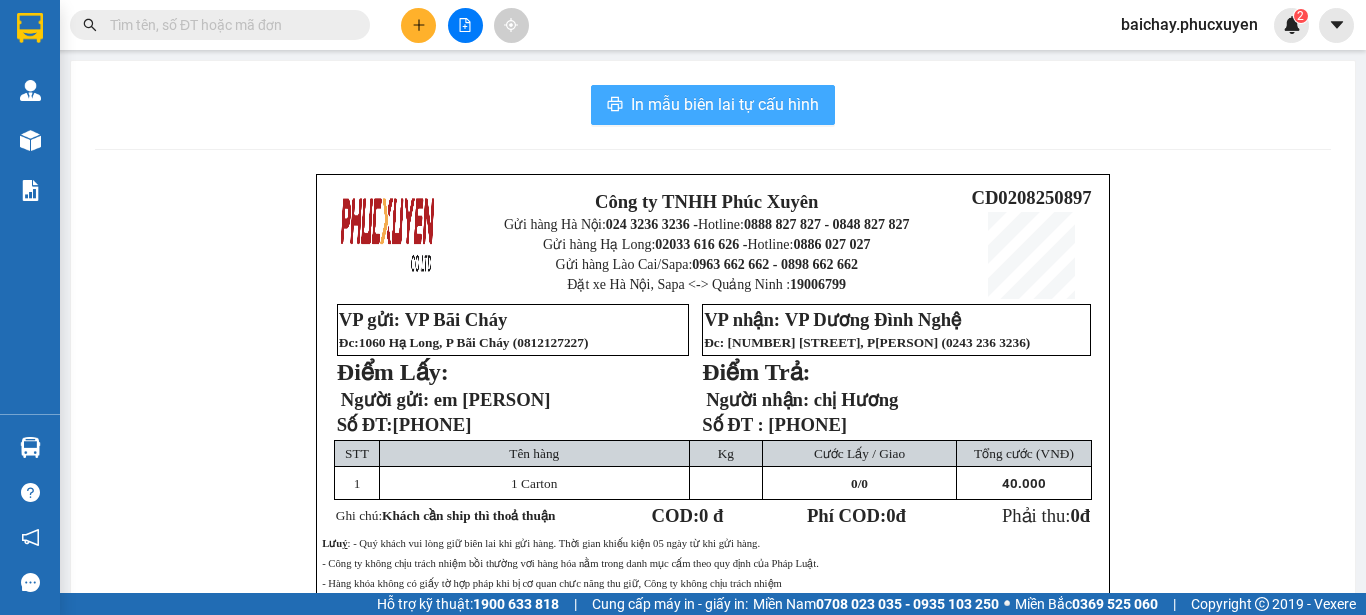 scroll, scrollTop: 0, scrollLeft: 0, axis: both 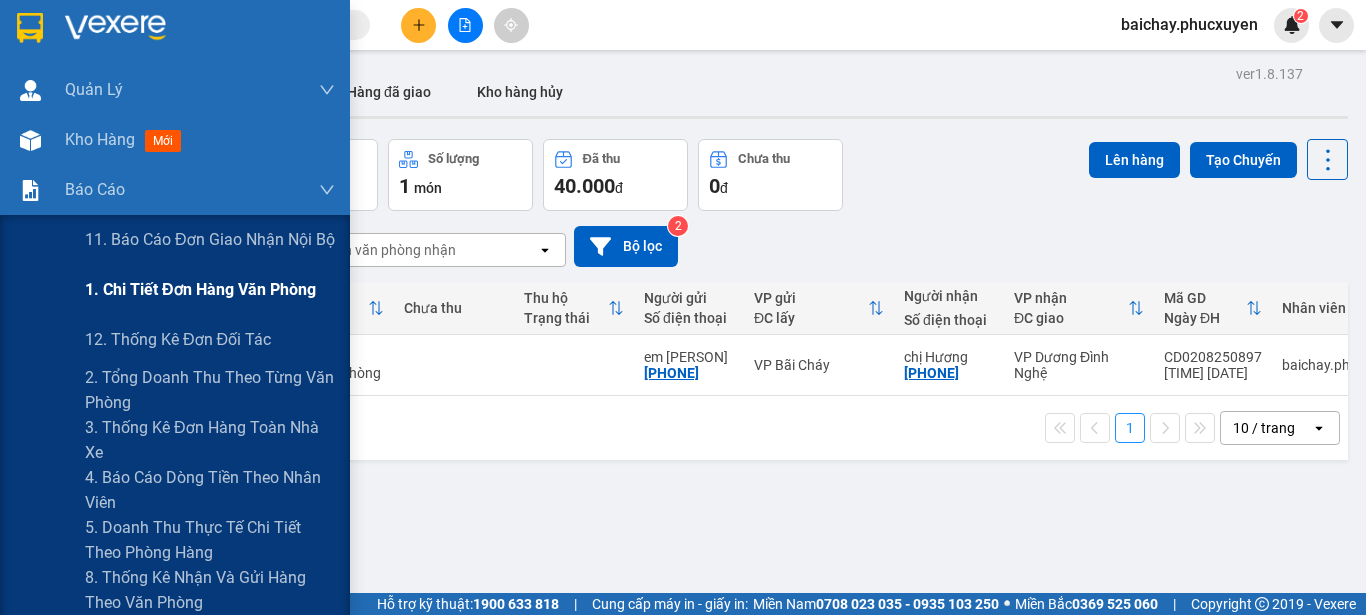 click on "1. Chi tiết đơn hàng văn phòng" at bounding box center [200, 289] 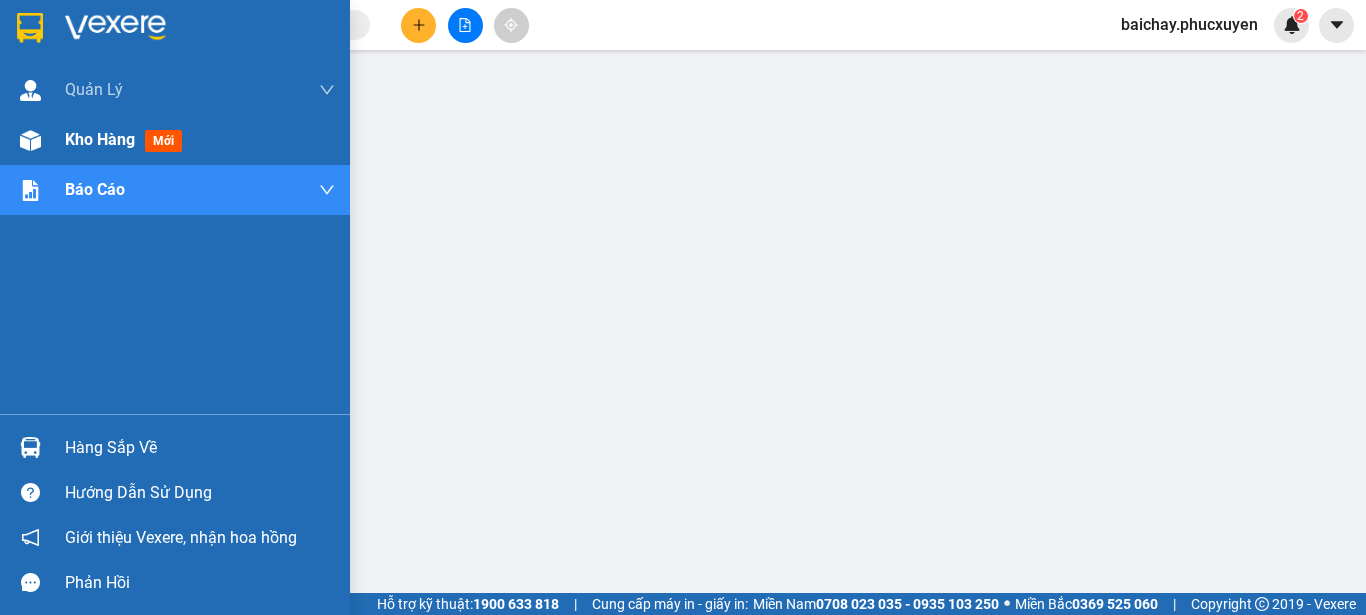 click on "Kho hàng" at bounding box center [100, 139] 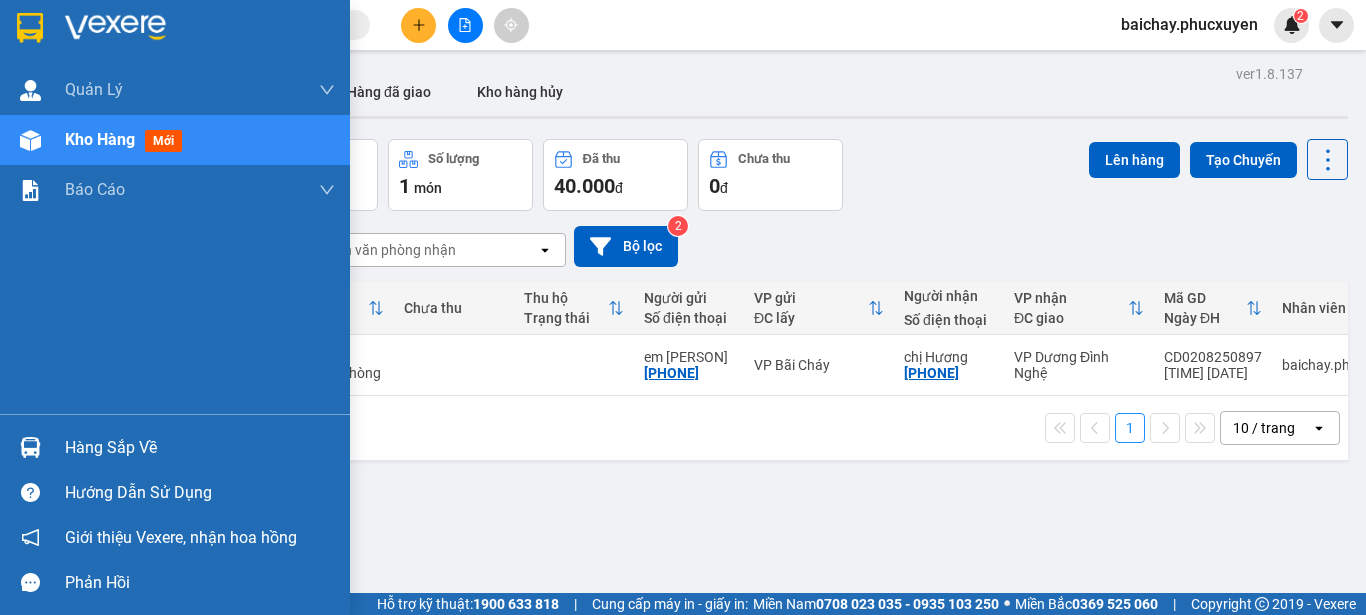 click on "Hàng sắp về" at bounding box center (200, 448) 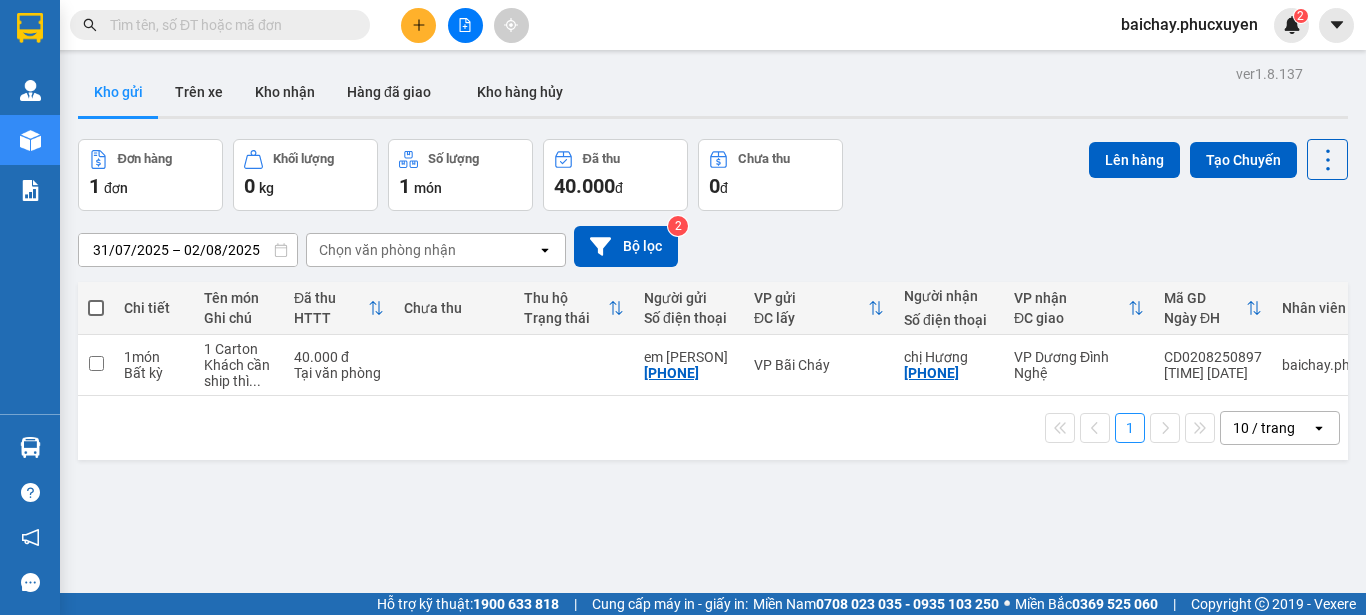 click on "Kết quả tìm kiếm ( [NUMBER] ) Bộ lọc No Data baichay.phucxuyen [NUMBER] Quản Lý Quản lý giao nhận mới Quản lý kiểm kho Kho hàng mới Báo cáo [NUMBER]. Báo cáo đơn giao nhận nội bộ [NUMBER]. Chi tiết đơn hàng văn phòng [NUMBER]. Thống kê đơn đối tác [NUMBER]. Tổng doanh thu theo từng văn phòng [NUMBER]. Thống kê chi tiết đơn hàng theo văn phòng gửi Báo cáo Dòng tiền Thực thu của Nhân viên (Tách cước) Hàng sắp về Hướng dẫn sử dụng Giới thiệu Vexere, nhận hoa hồng Phản hồi Phần mềm hỗ trợ bạn tốt chứ? ver [VERSION] Kho gửi Trên xe Kho nhận Hàng đã giao Kho hàng hủy Đơn hàng [NUMBER] đơn Khối lượng [NUMBER] kg Số lượng [NUMBER] món Đã thu [PRICE] đ Chưa thu [PRICE] đ Lên hàng Tạo Chuyến [DATE] – [DATE] [NUMBER] [NUMBER]" at bounding box center [683, 307] 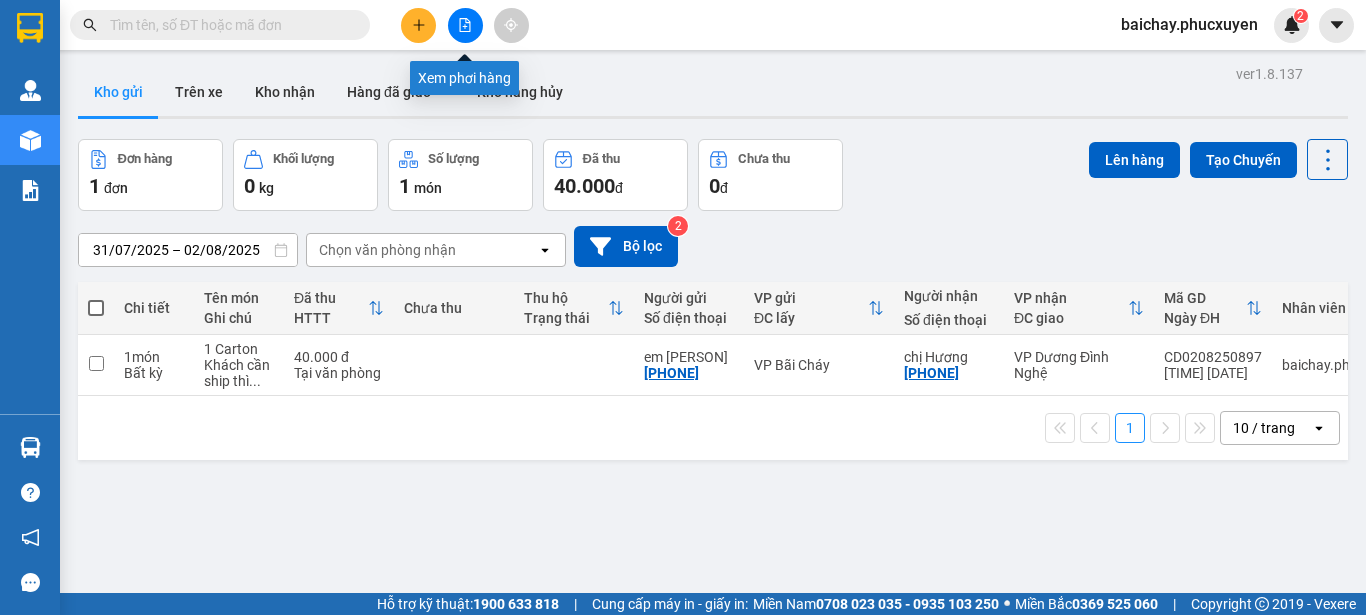 click 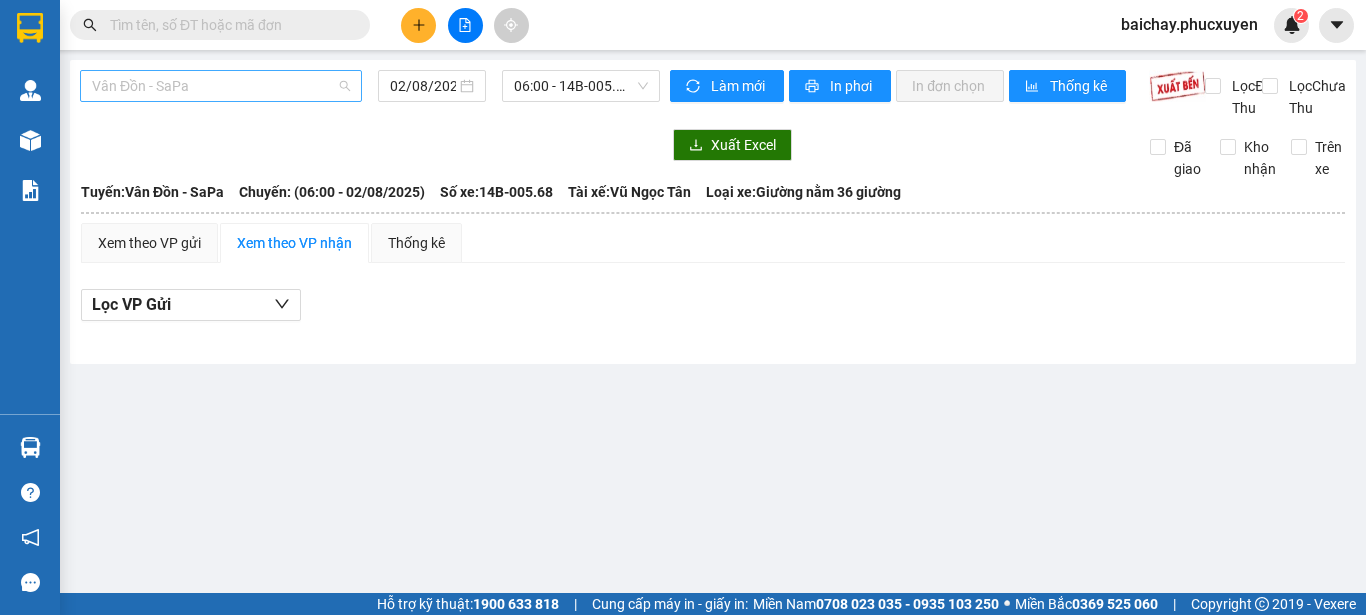 click on "Vân Đồn - SaPa" at bounding box center (221, 86) 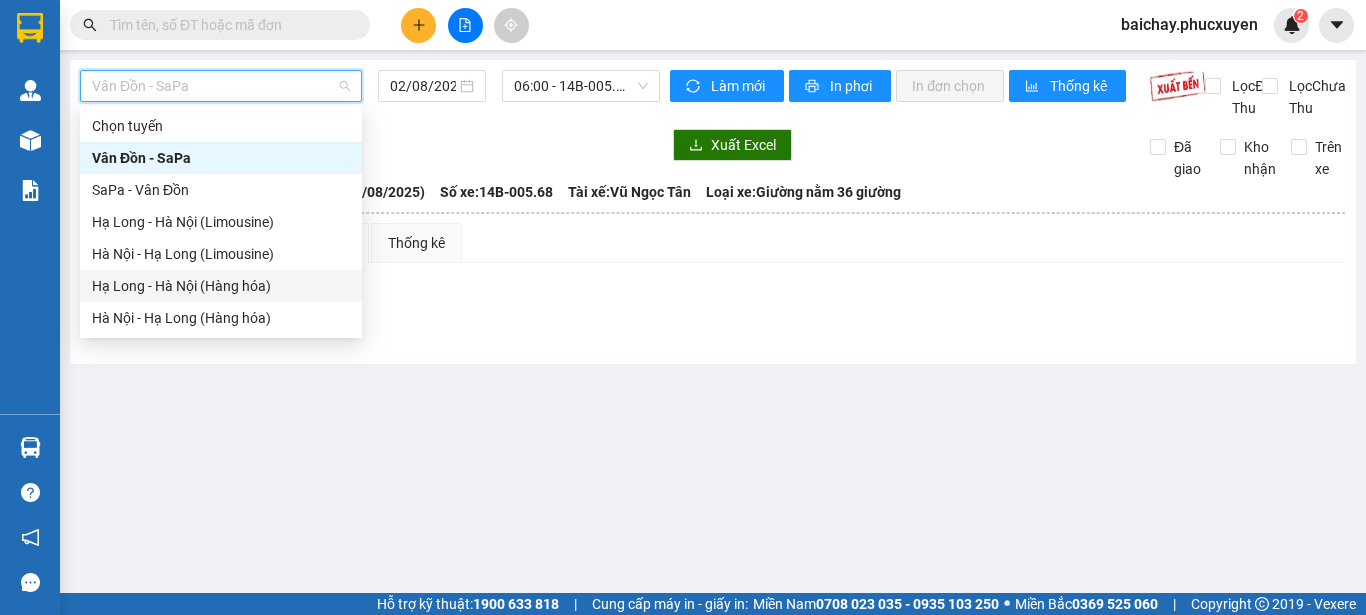 click on "Hạ Long - Hà Nội (Hàng hóa)" at bounding box center (221, 286) 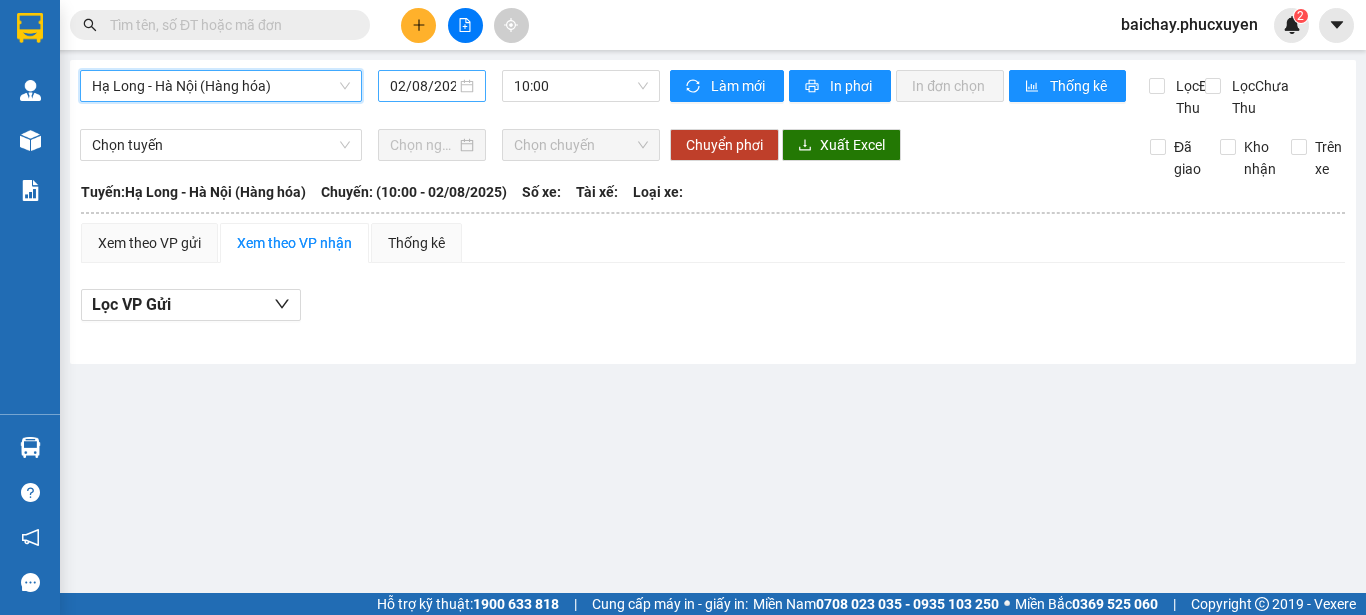 click on "02/08/2025" at bounding box center (423, 86) 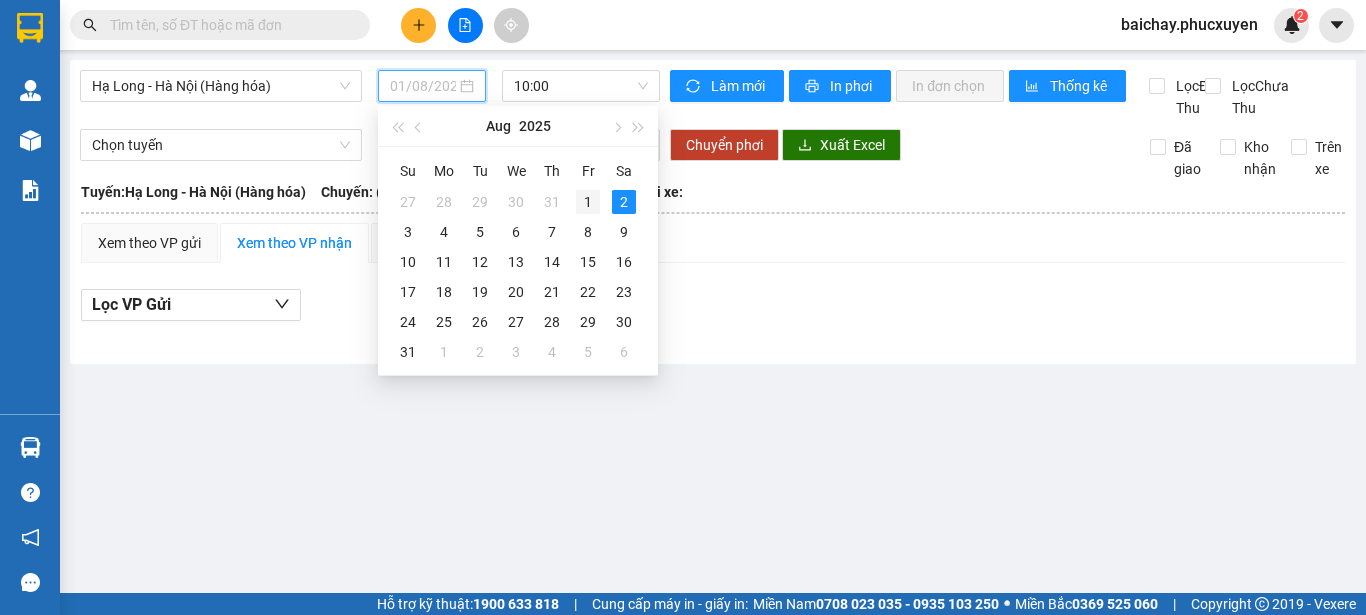 click on "1" at bounding box center [588, 202] 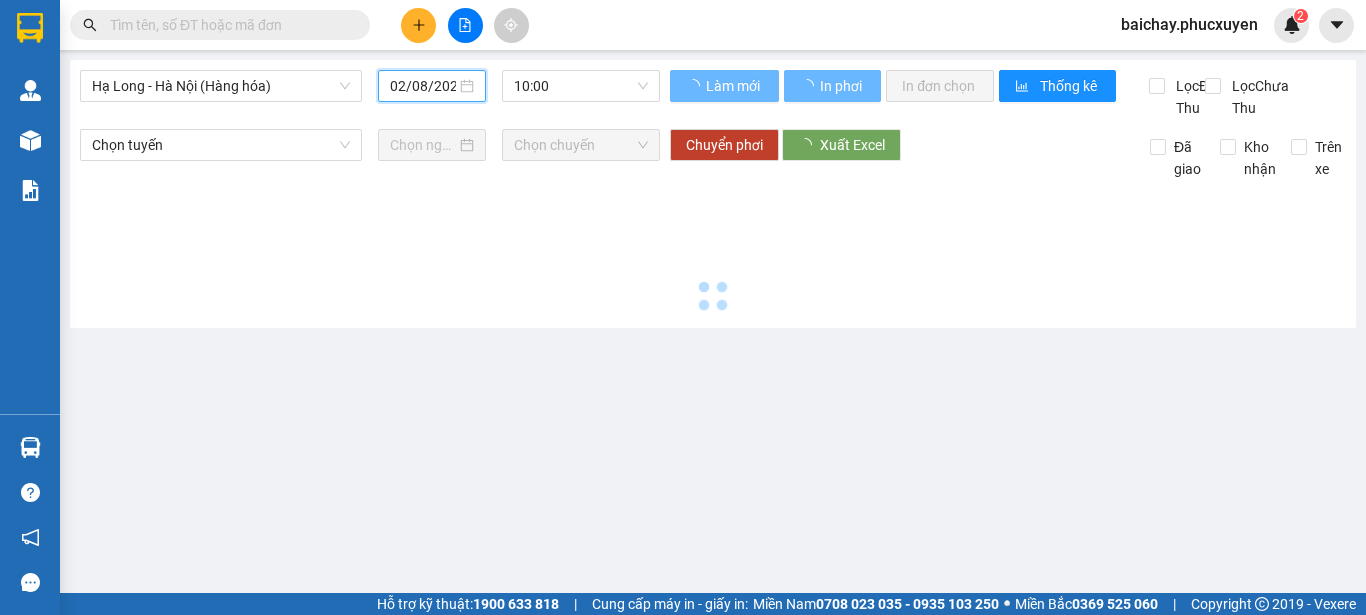 type on "01/08/2025" 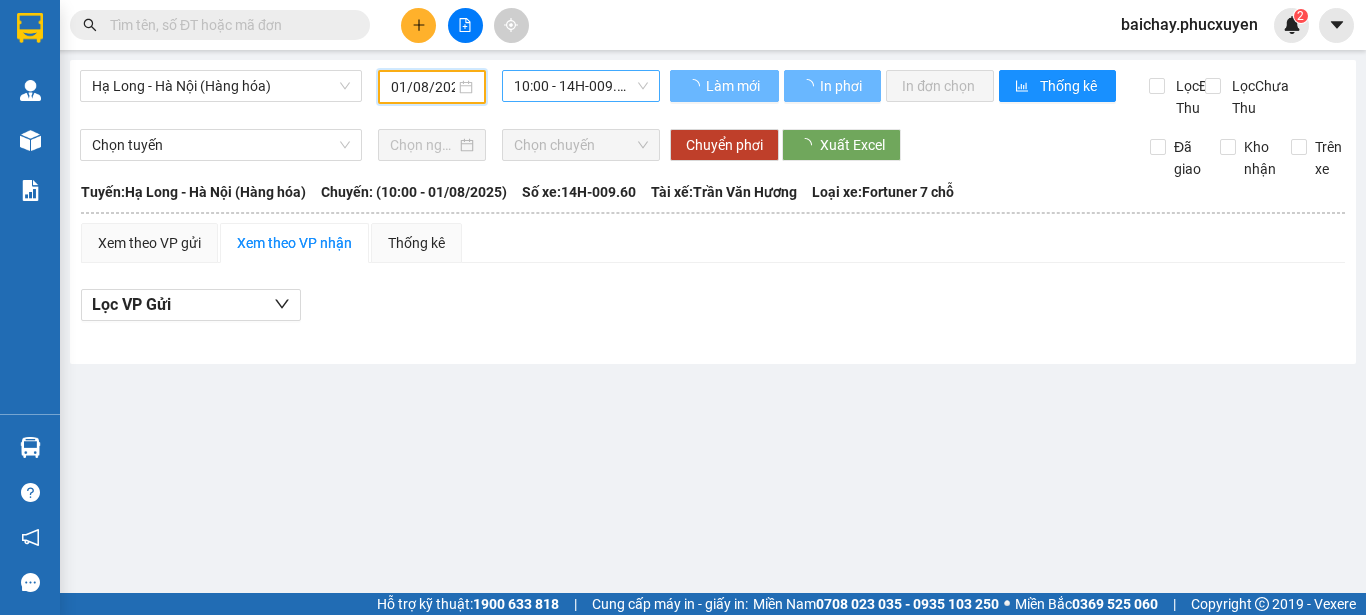 click on "10:00     - 14H-009.60" at bounding box center (581, 86) 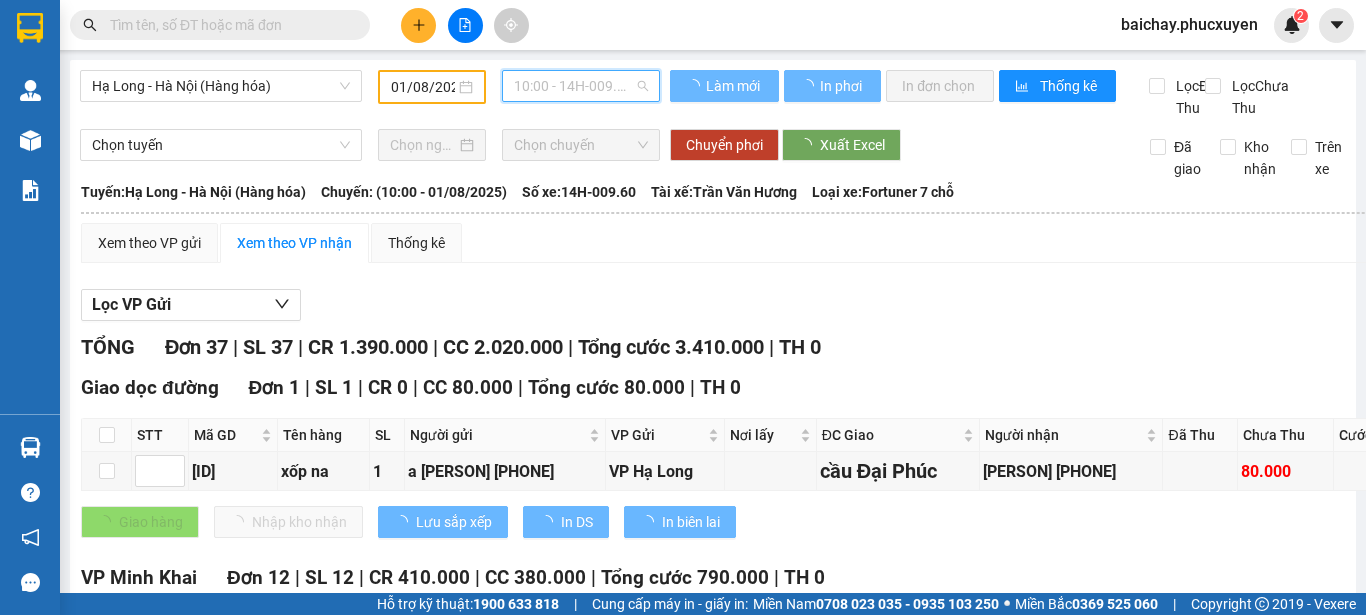 click on "Chọn tuyến Chọn chuyến Chuyển phơi Xuất Excel Đã giao Kho nhận Trên xe" at bounding box center (713, 154) 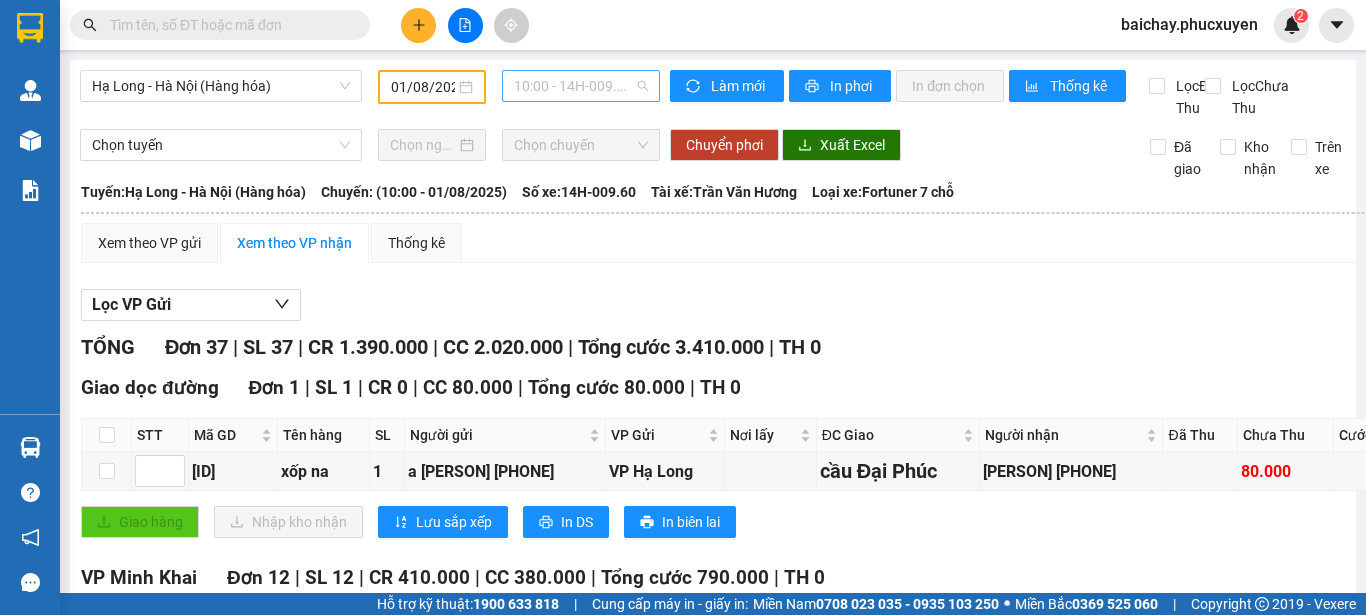 click on "10:00     - 14H-009.60" at bounding box center [581, 86] 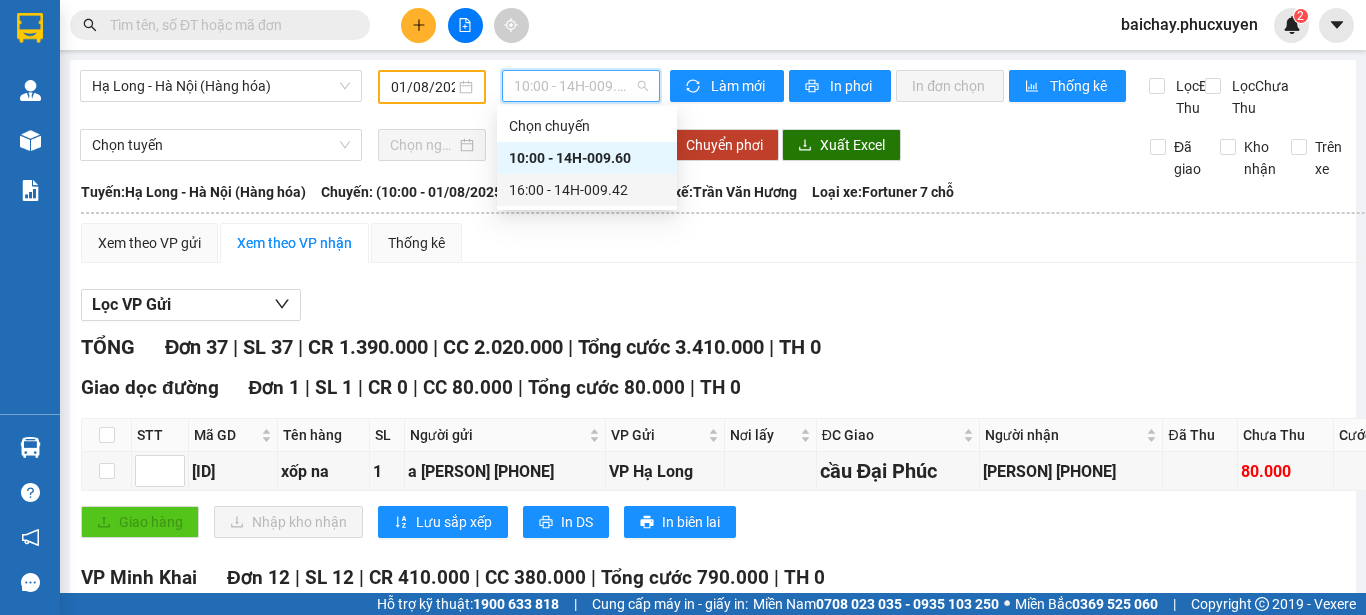 click on "16:00     - 14H-009.42" at bounding box center (587, 190) 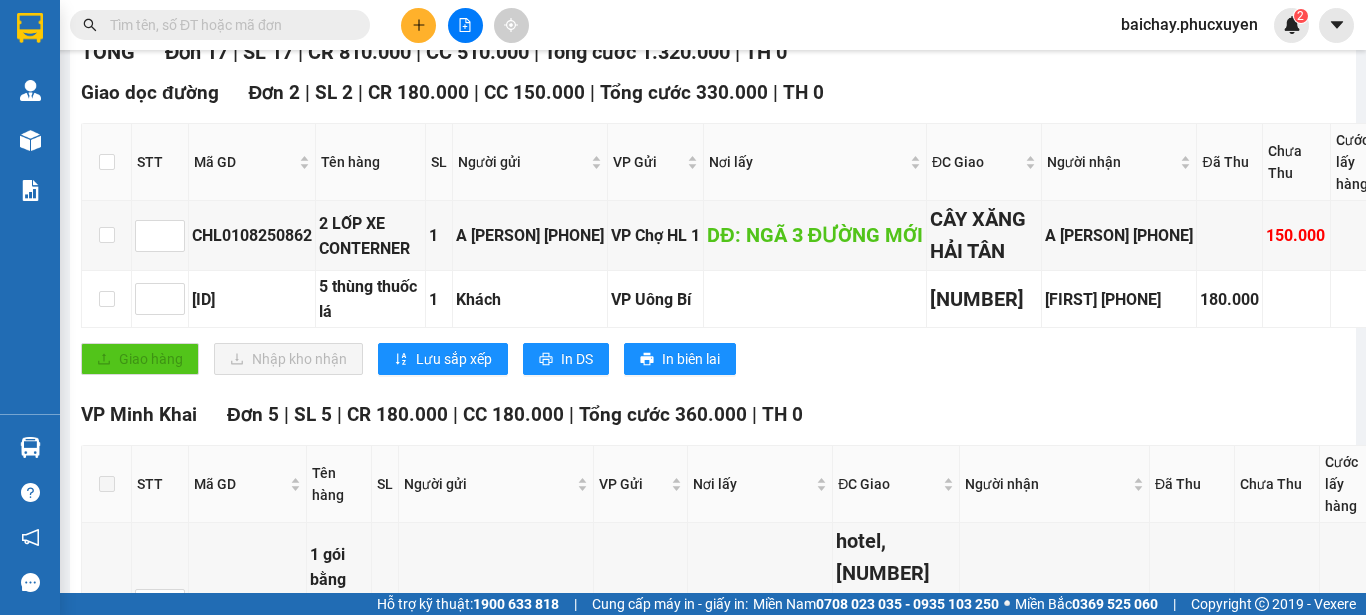 scroll, scrollTop: 300, scrollLeft: 0, axis: vertical 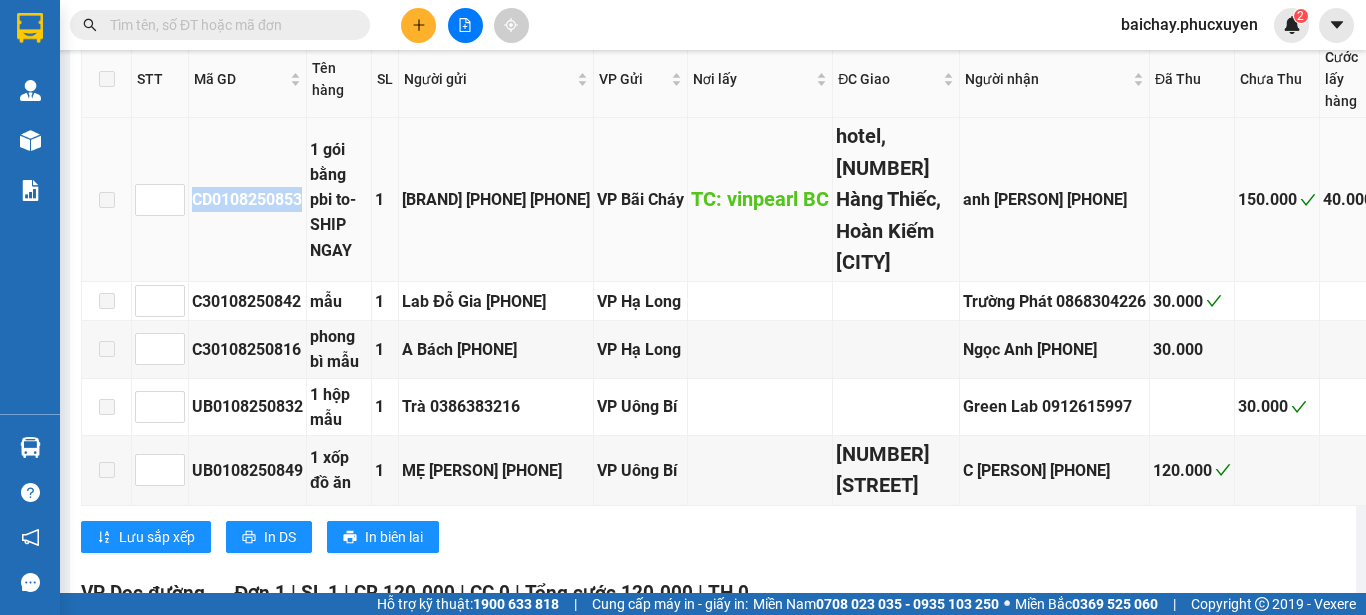 drag, startPoint x: 279, startPoint y: 330, endPoint x: 171, endPoint y: 325, distance: 108.11568 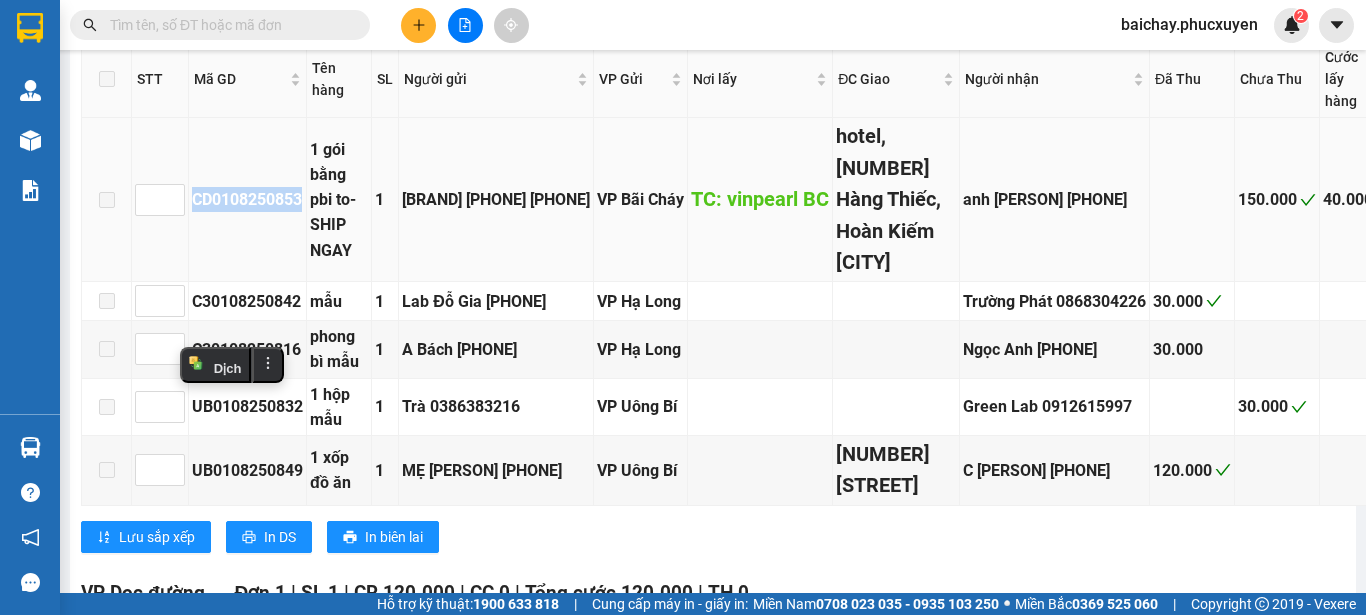 copy on "CD0108250853" 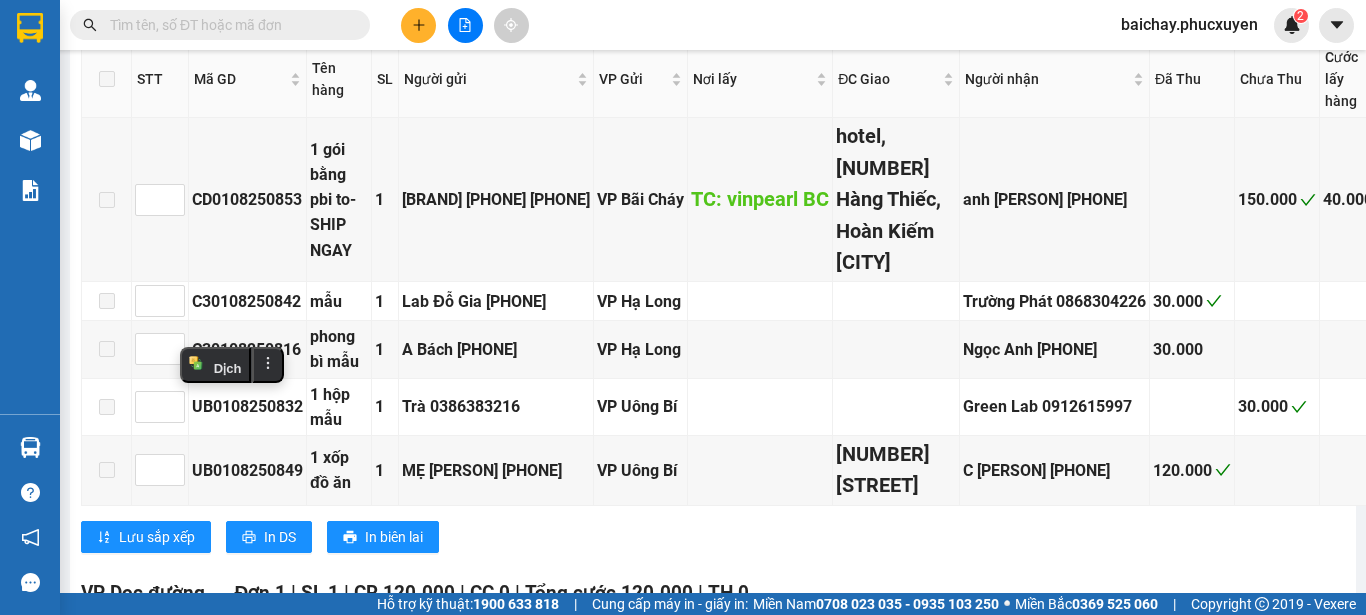 click at bounding box center [228, 25] 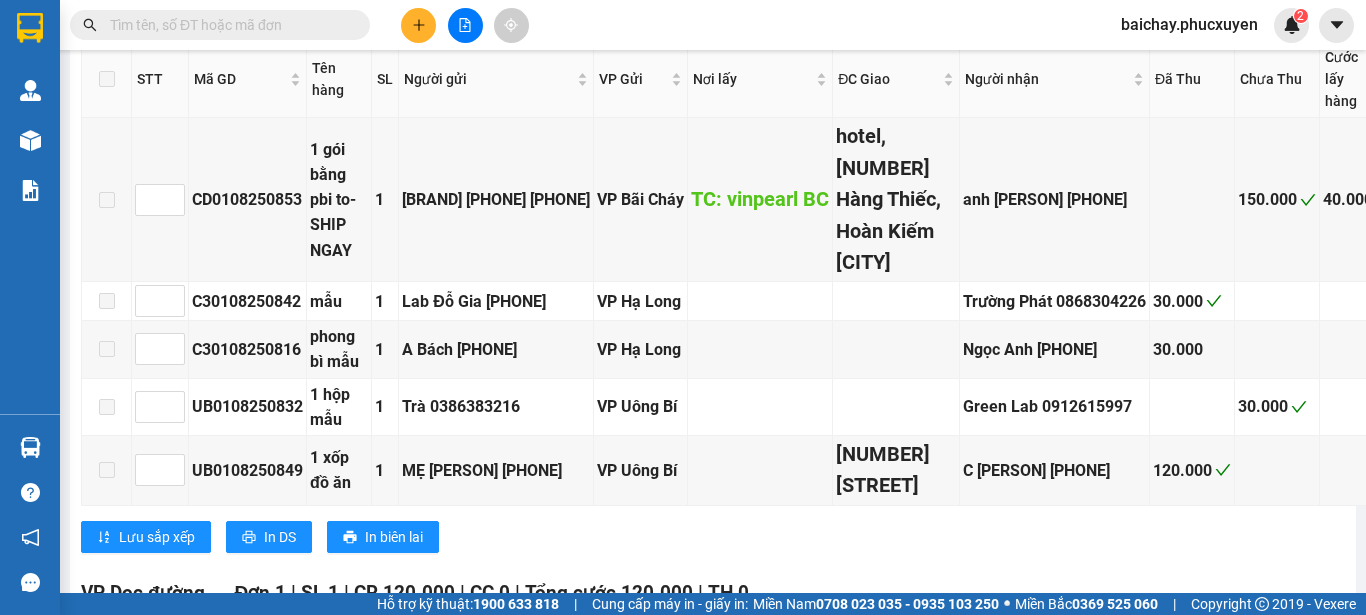 paste on "CD0108250853" 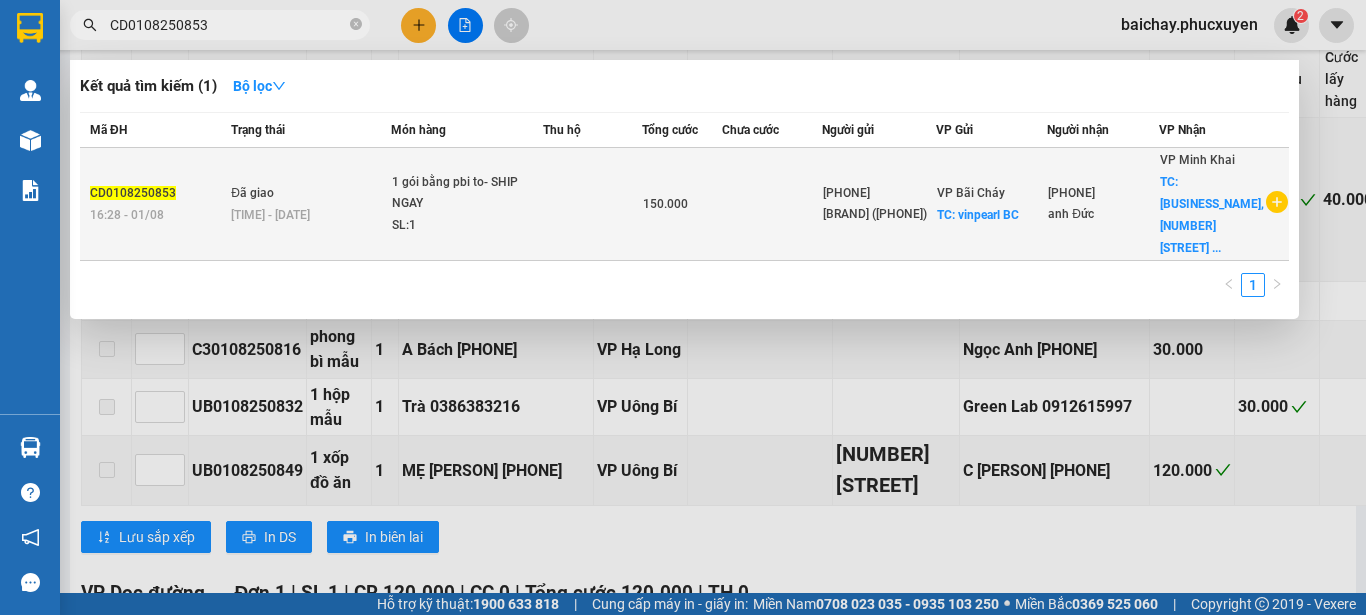 type on "CD0108250853" 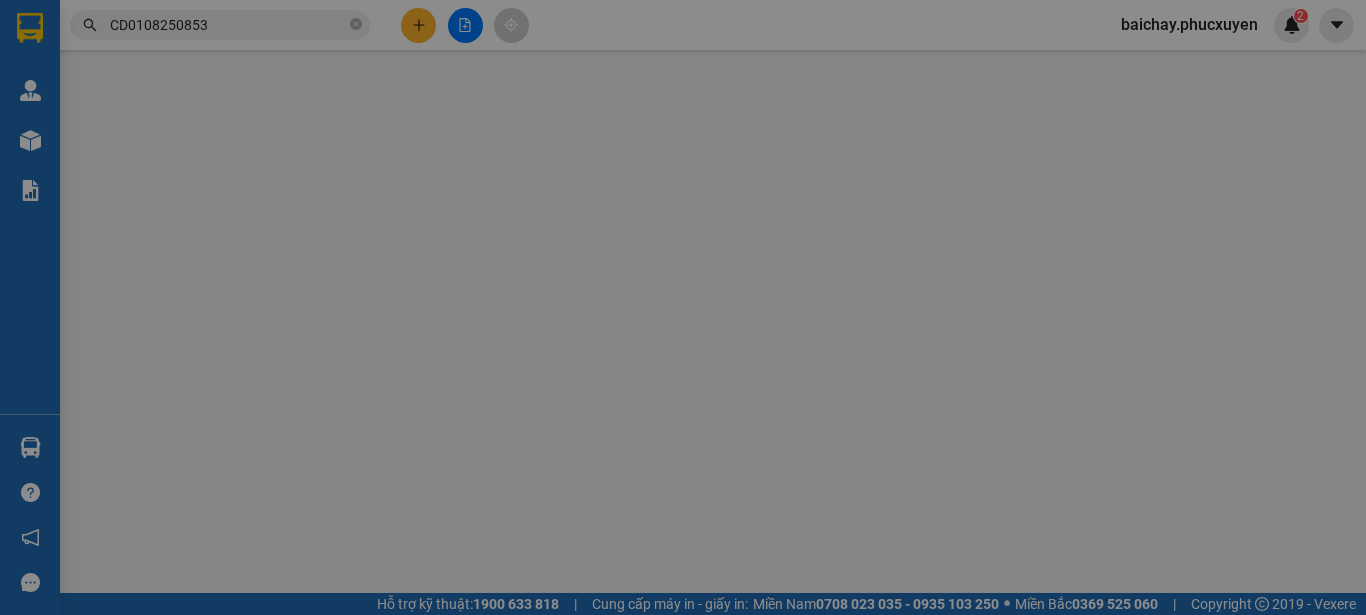 scroll, scrollTop: 0, scrollLeft: 0, axis: both 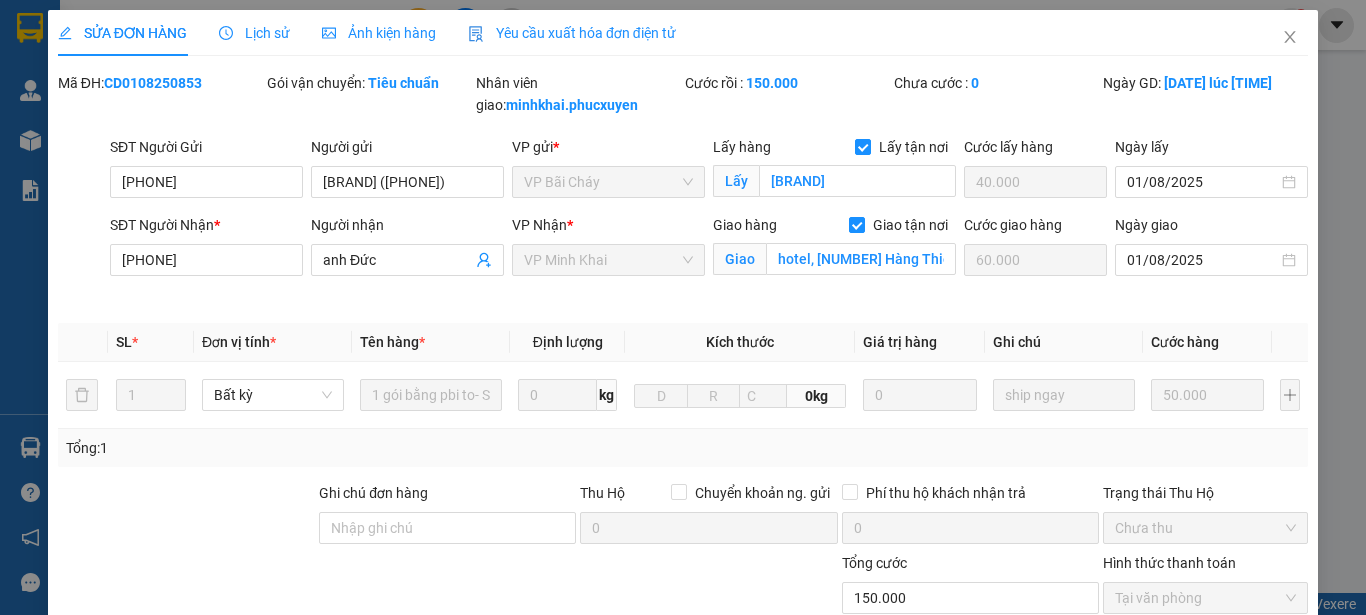 click on "Lịch sử" at bounding box center (254, 33) 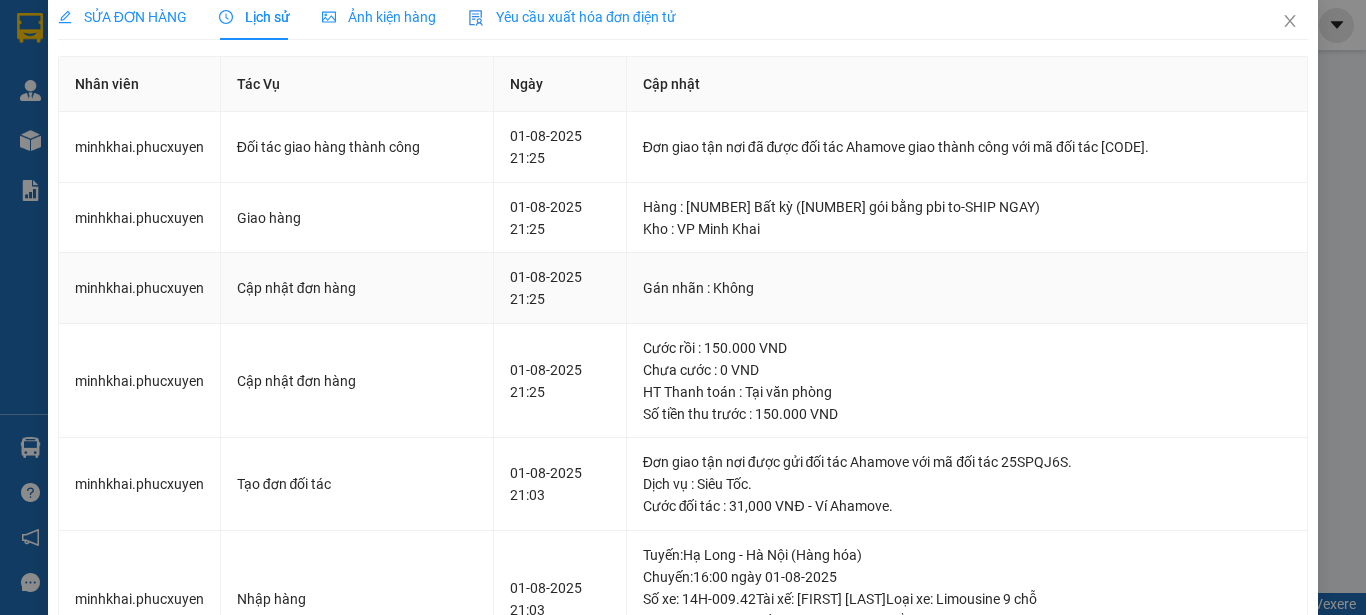 scroll, scrollTop: 0, scrollLeft: 0, axis: both 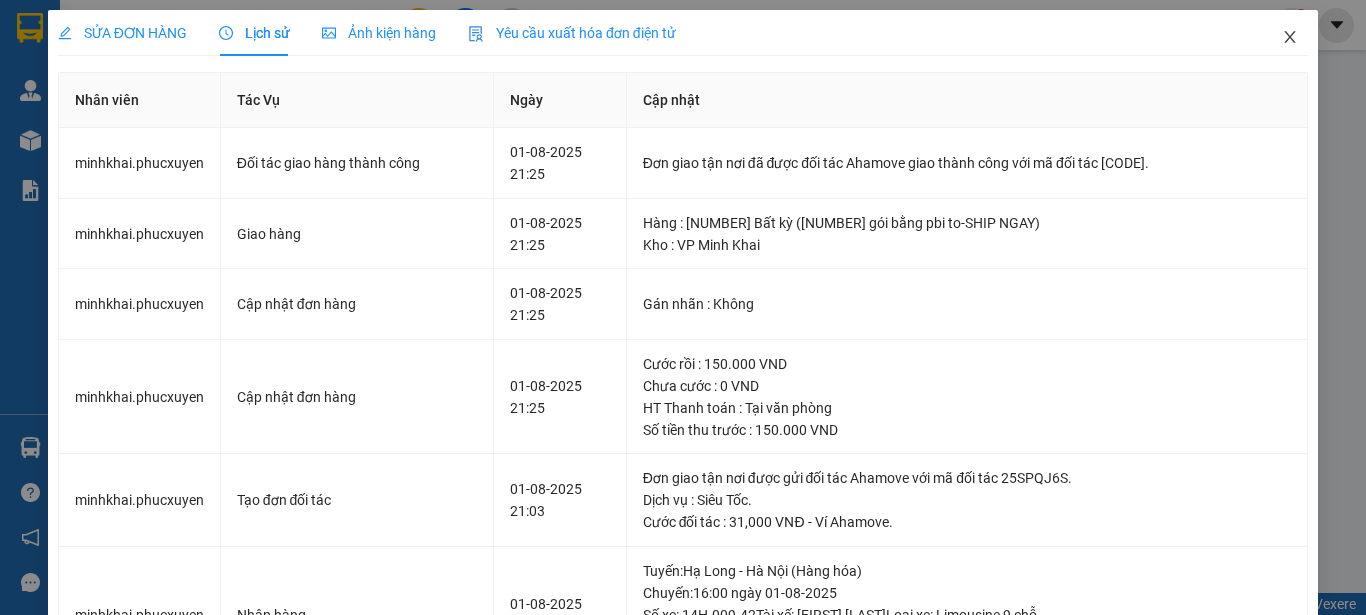 click 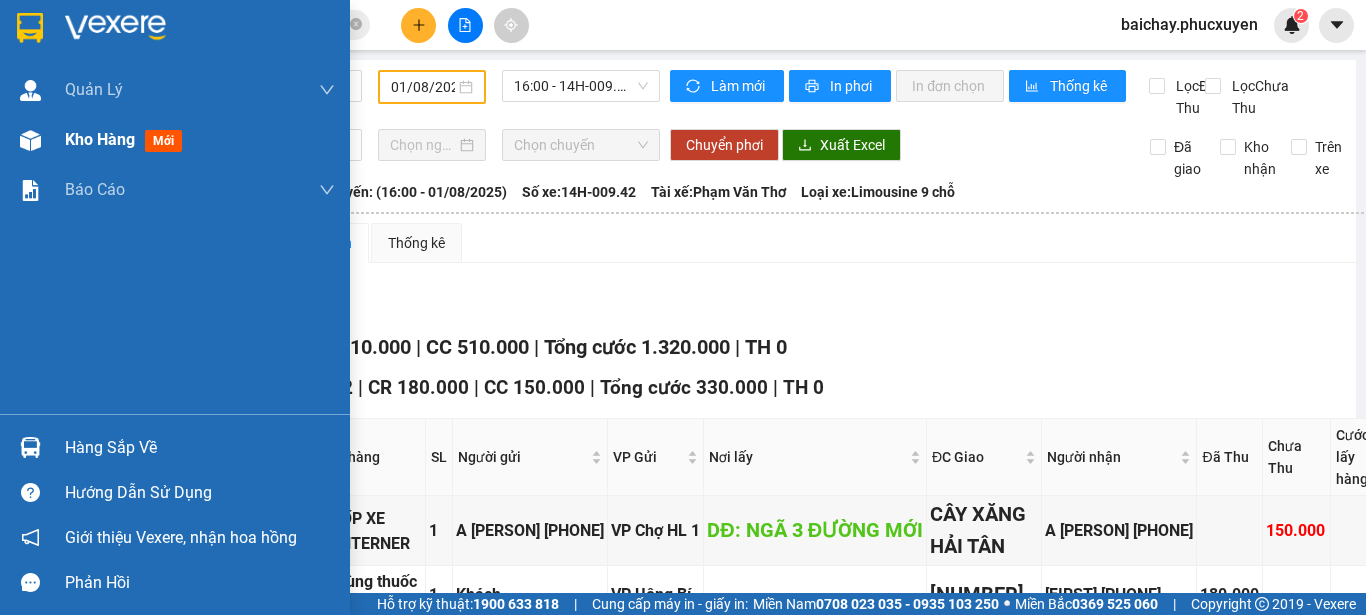 click on "Kho hàng" at bounding box center [100, 139] 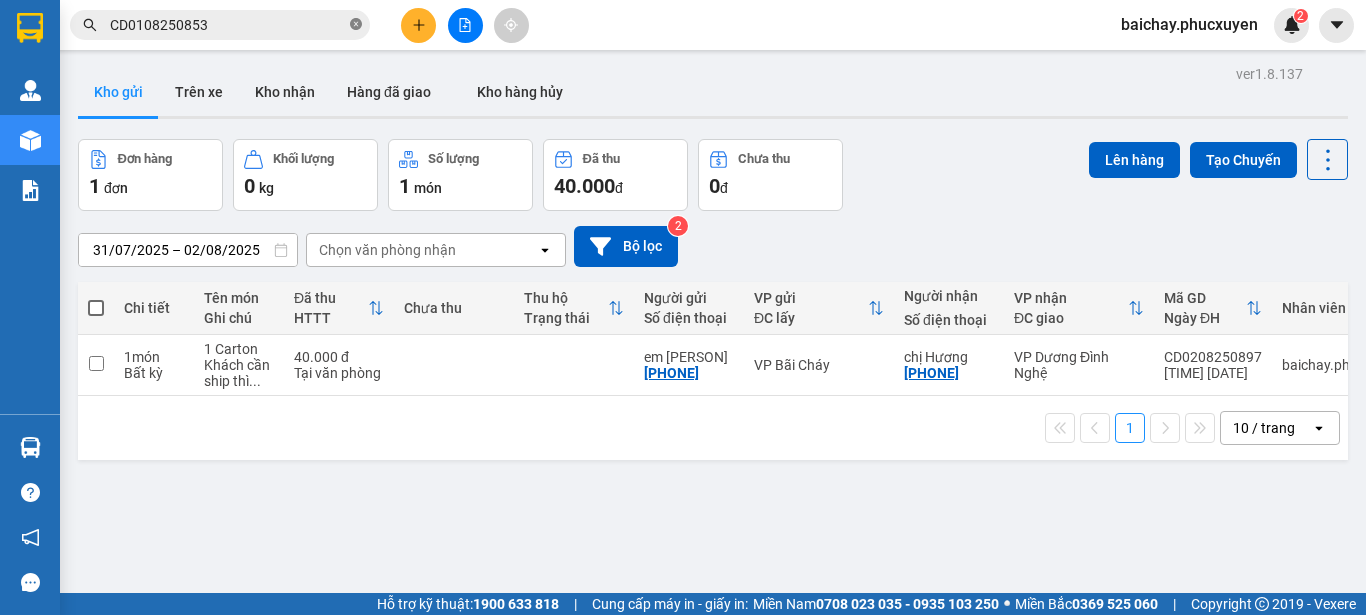 click 